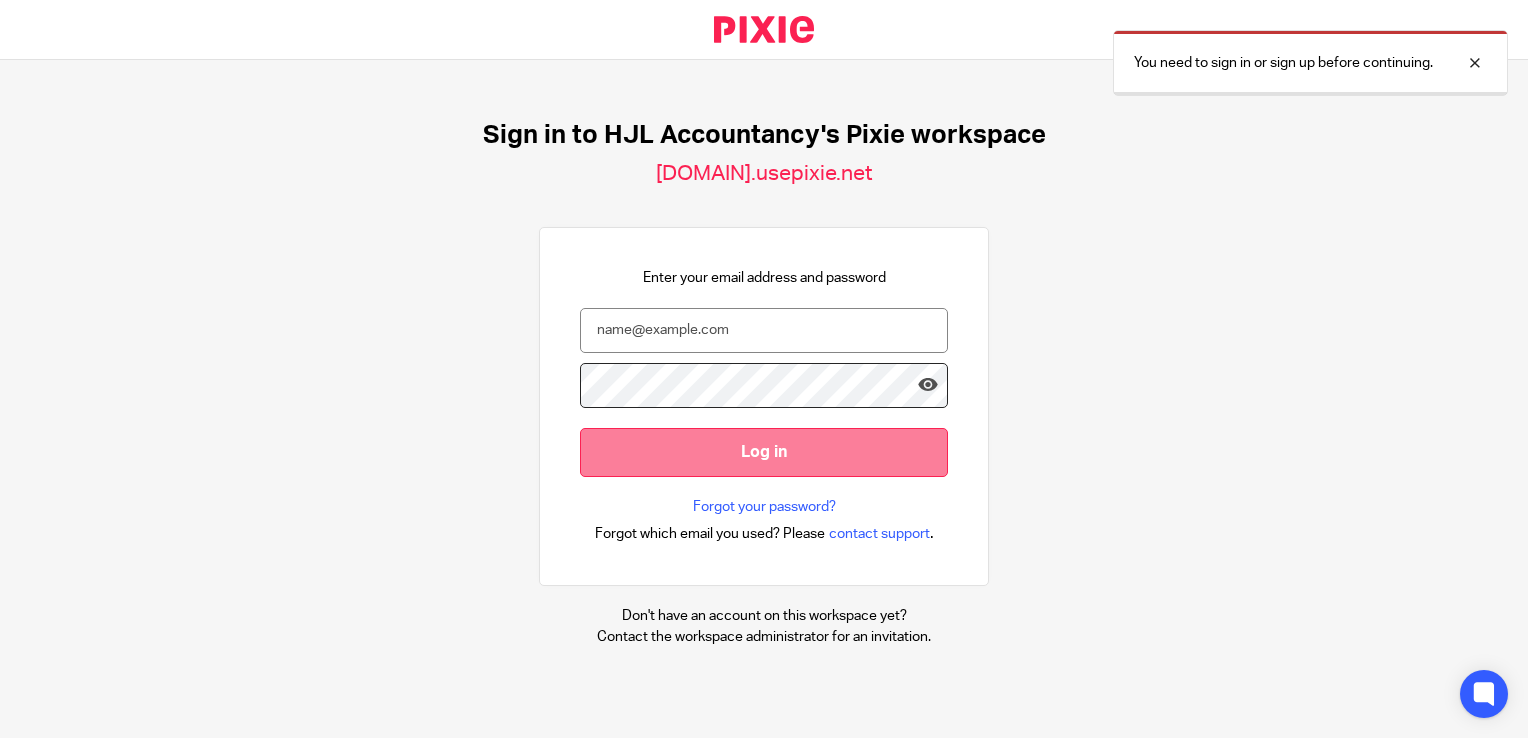 scroll, scrollTop: 0, scrollLeft: 0, axis: both 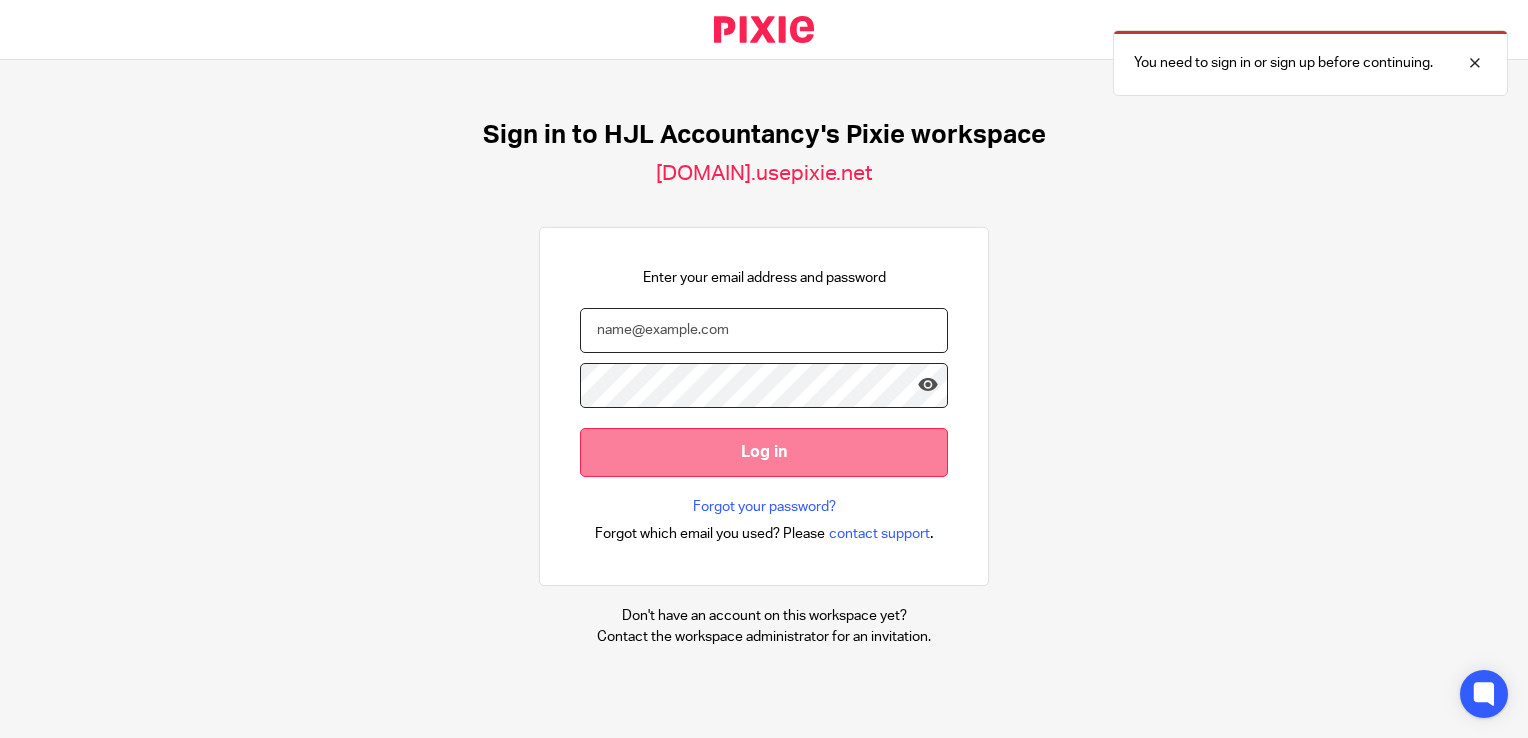 type on "syed@hjlaccountancy.com" 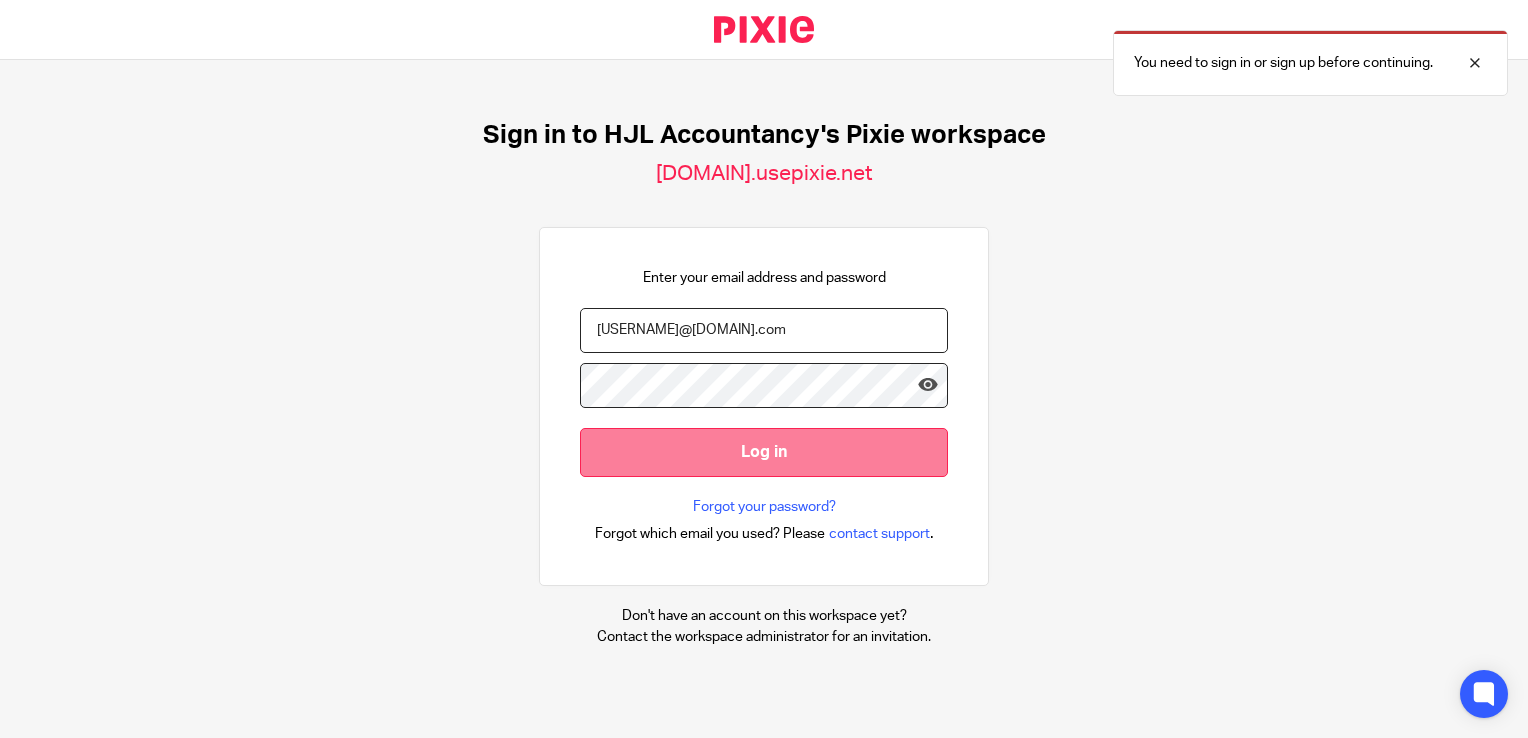 click on "Log in" at bounding box center (764, 452) 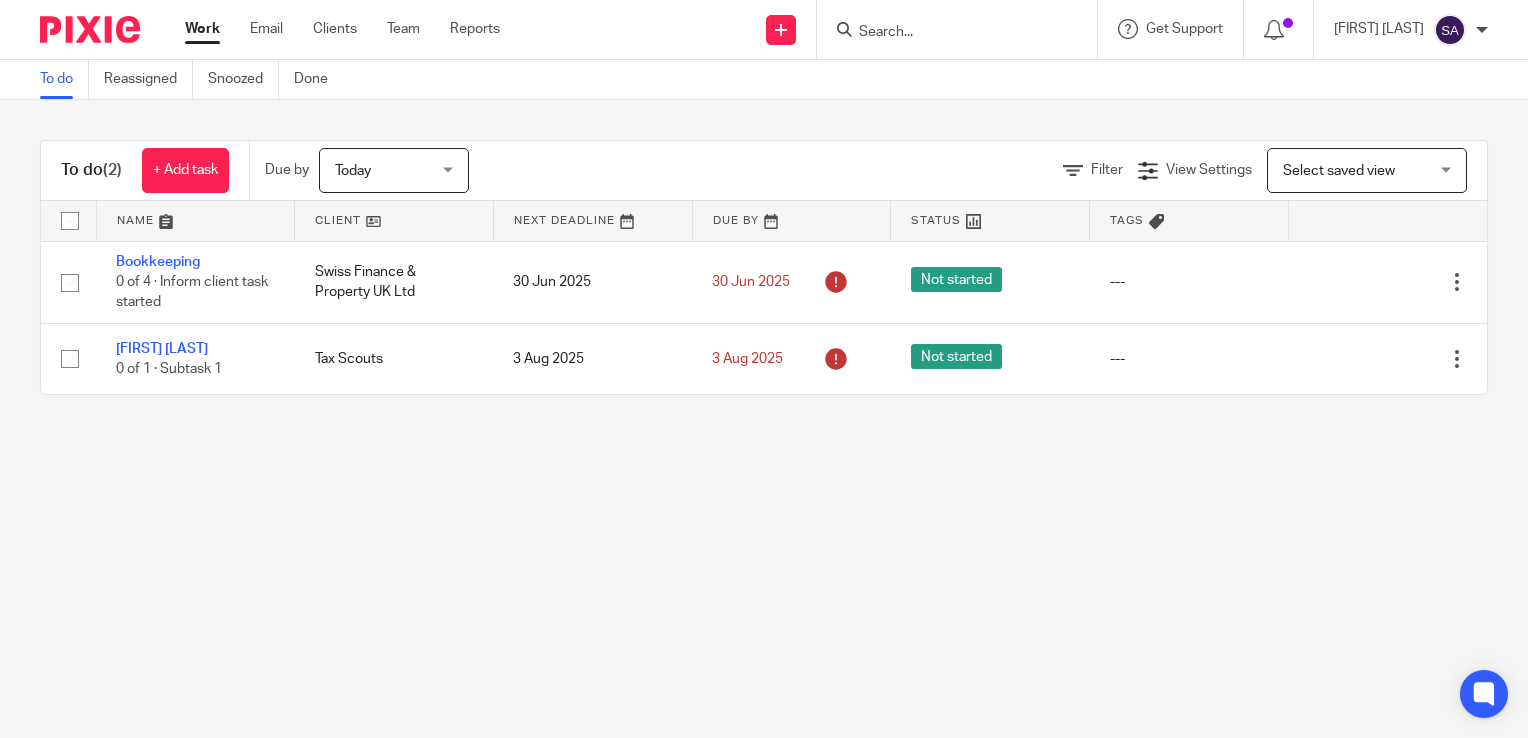 scroll, scrollTop: 0, scrollLeft: 0, axis: both 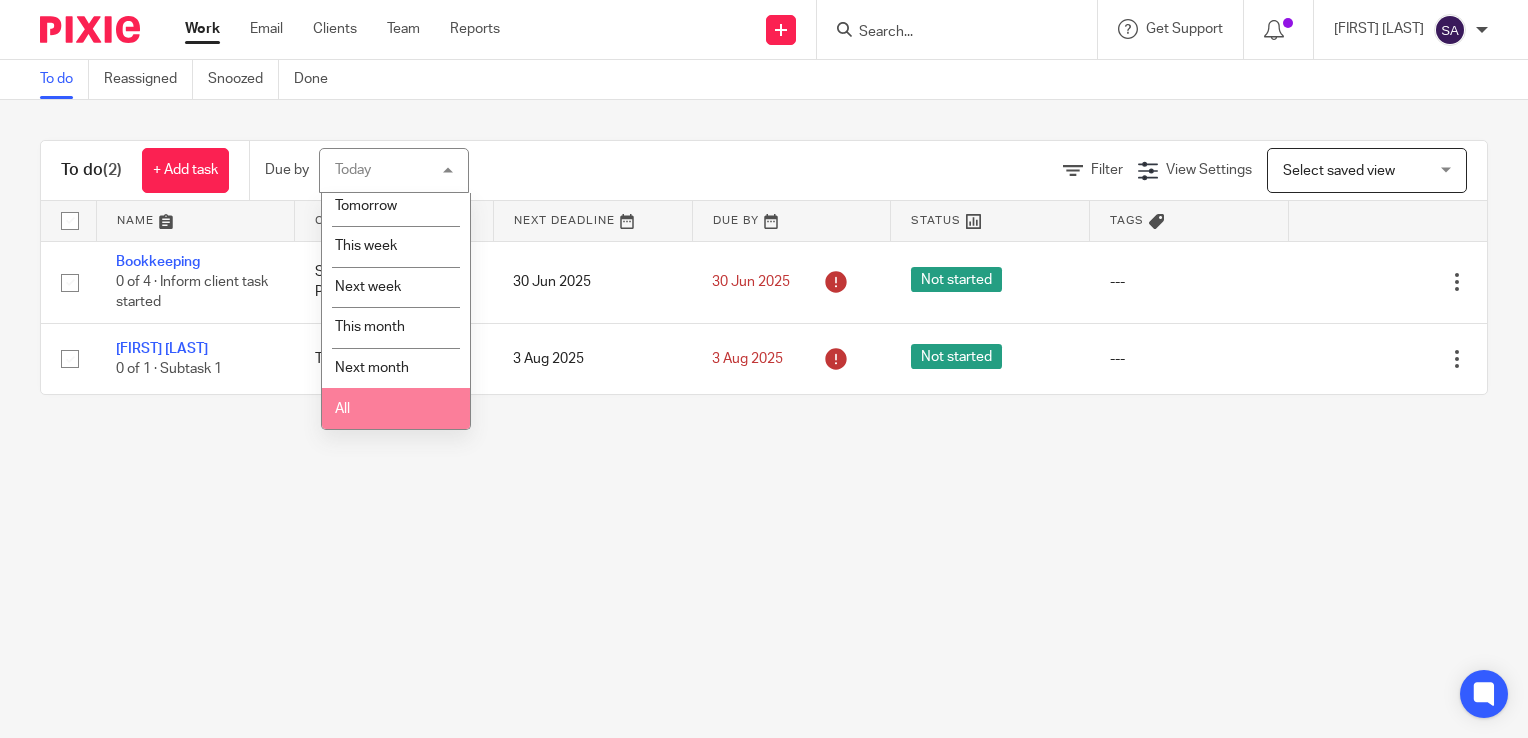 click on "All" at bounding box center (396, 408) 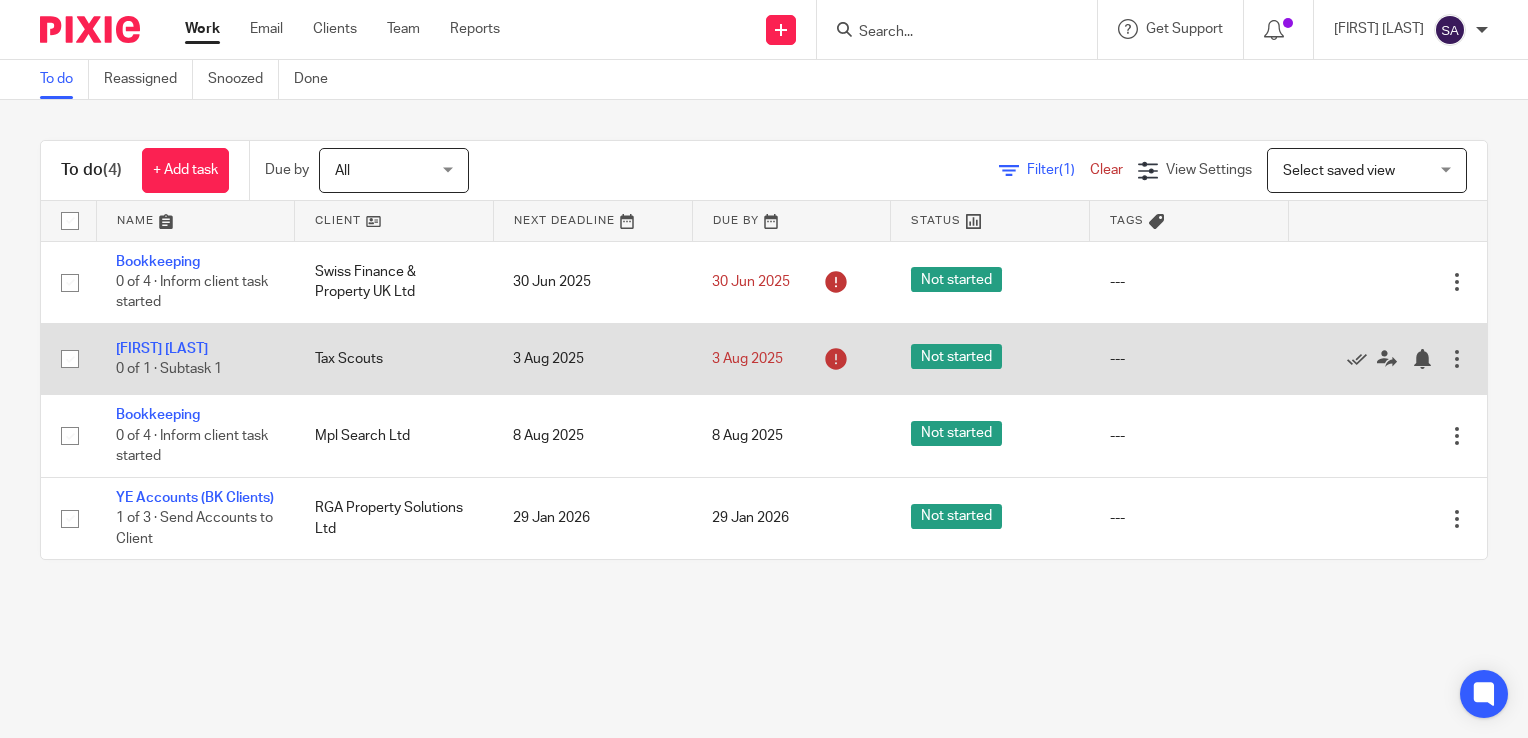 scroll, scrollTop: 0, scrollLeft: 0, axis: both 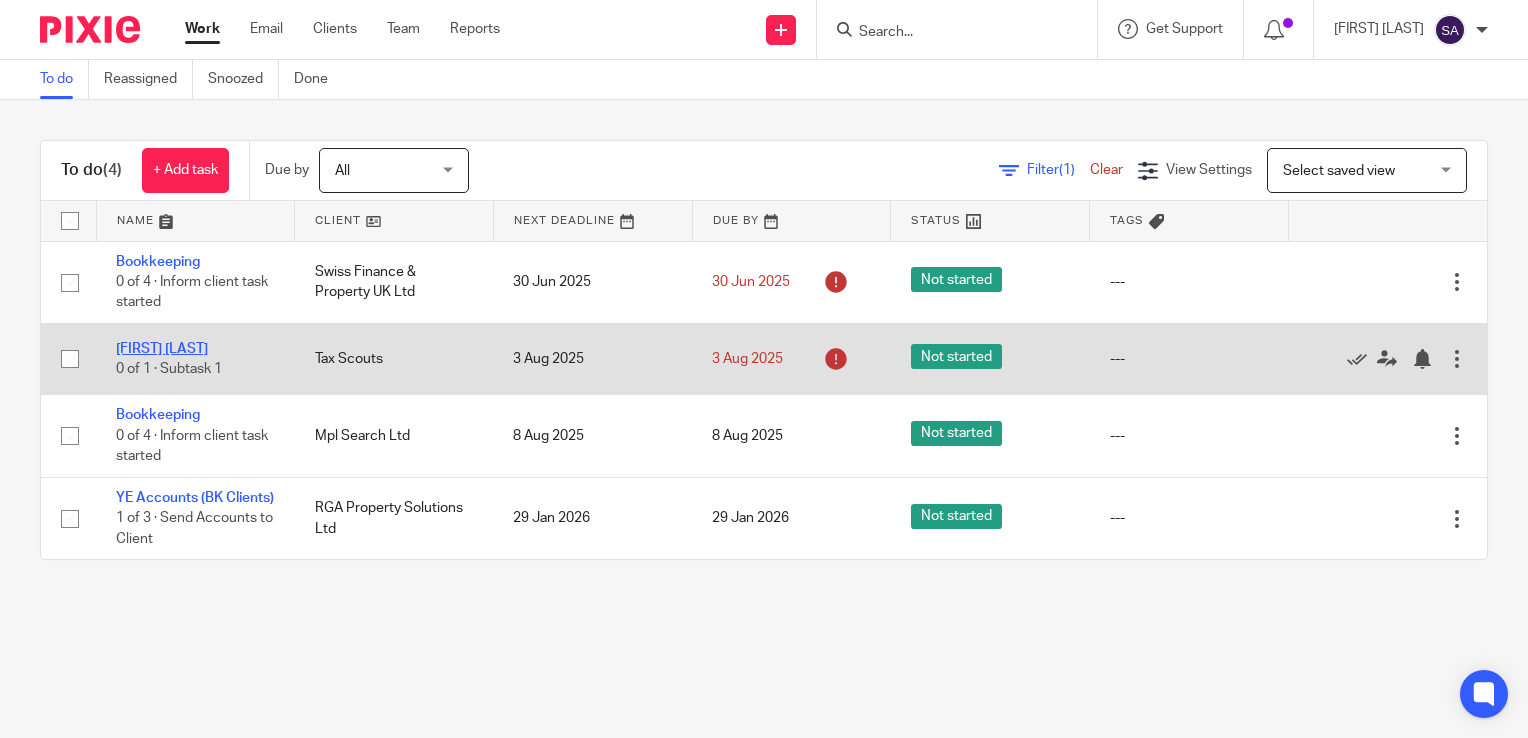 click on "[FIRST] [LAST]" at bounding box center (162, 349) 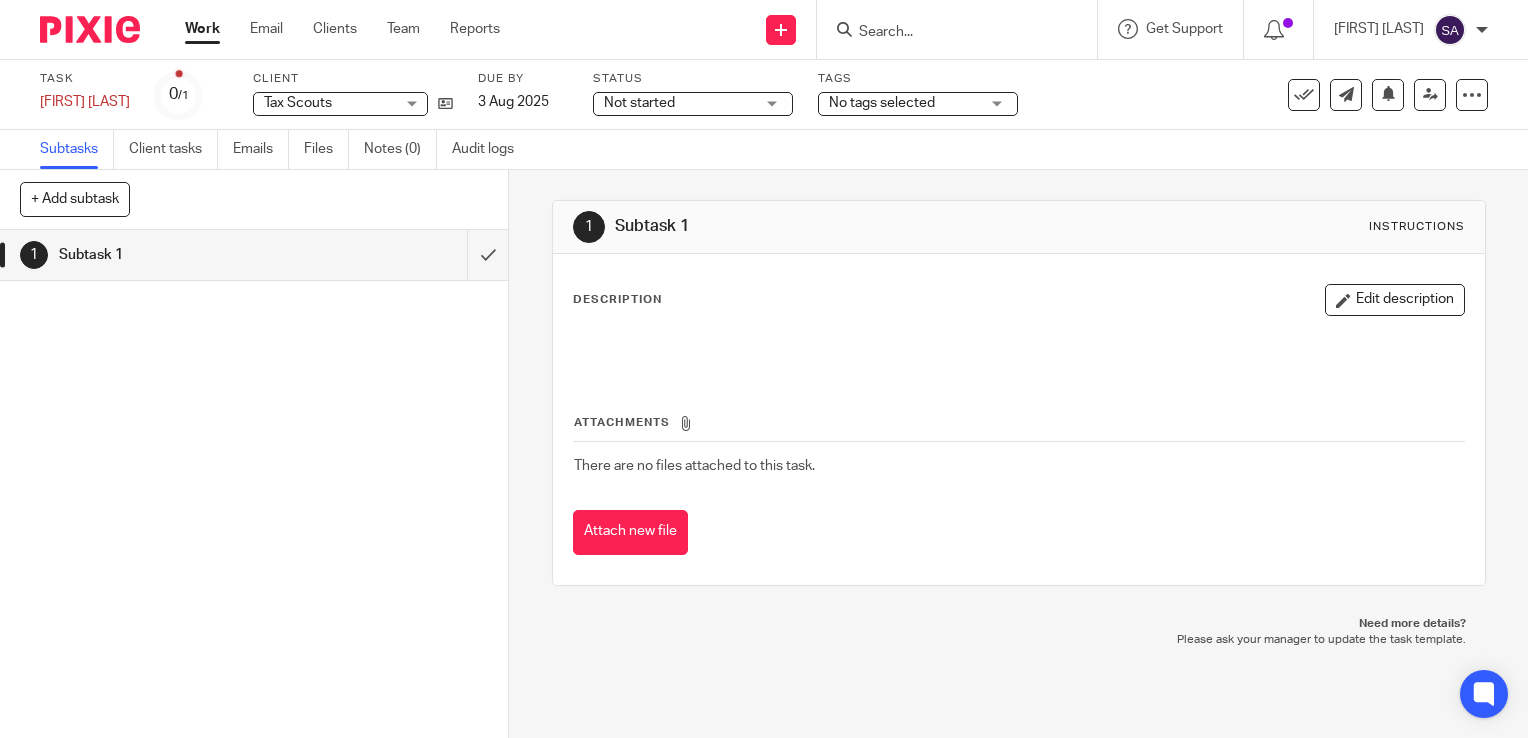 scroll, scrollTop: 0, scrollLeft: 0, axis: both 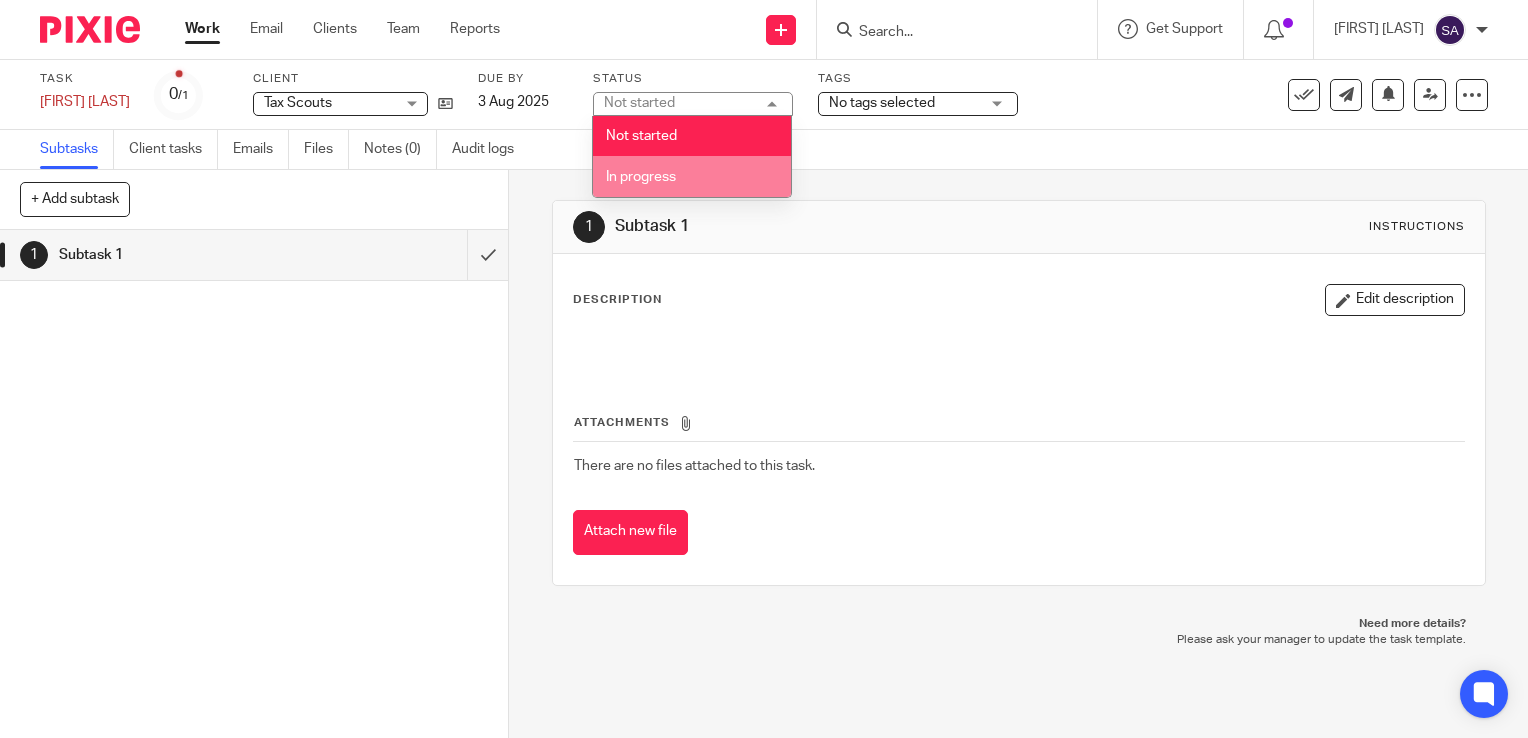 click on "In progress" at bounding box center [692, 176] 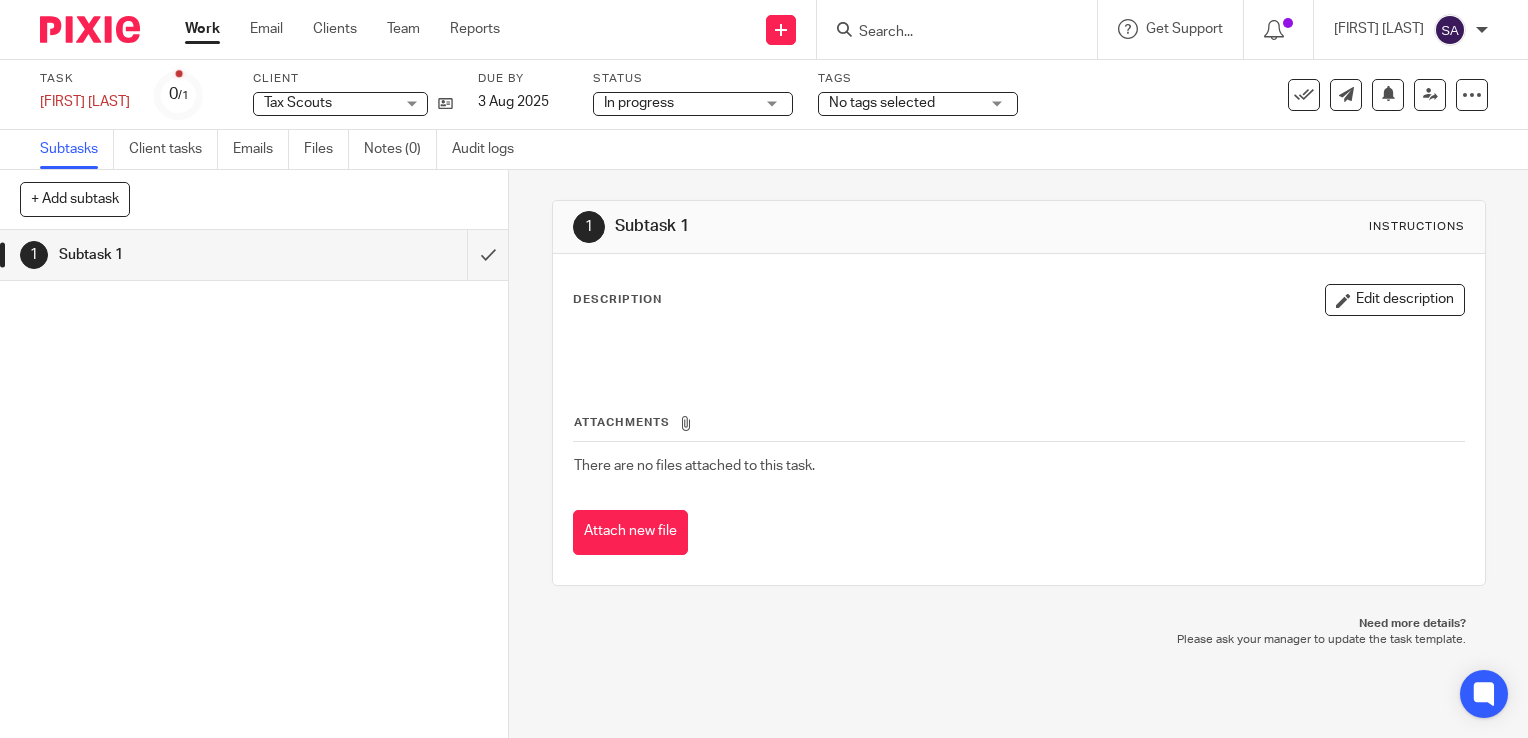 click on "No tags selected" at bounding box center [918, 104] 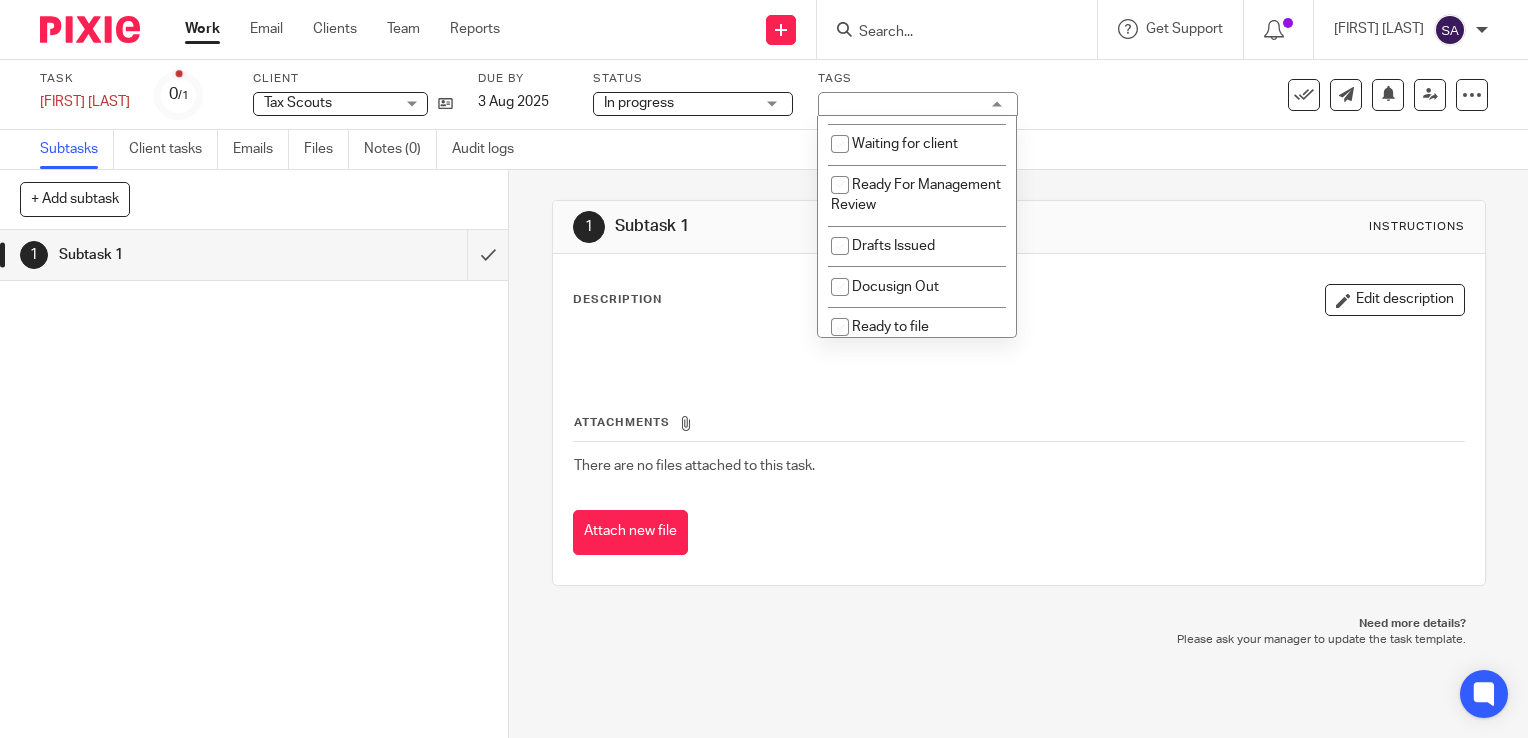 scroll, scrollTop: 148, scrollLeft: 0, axis: vertical 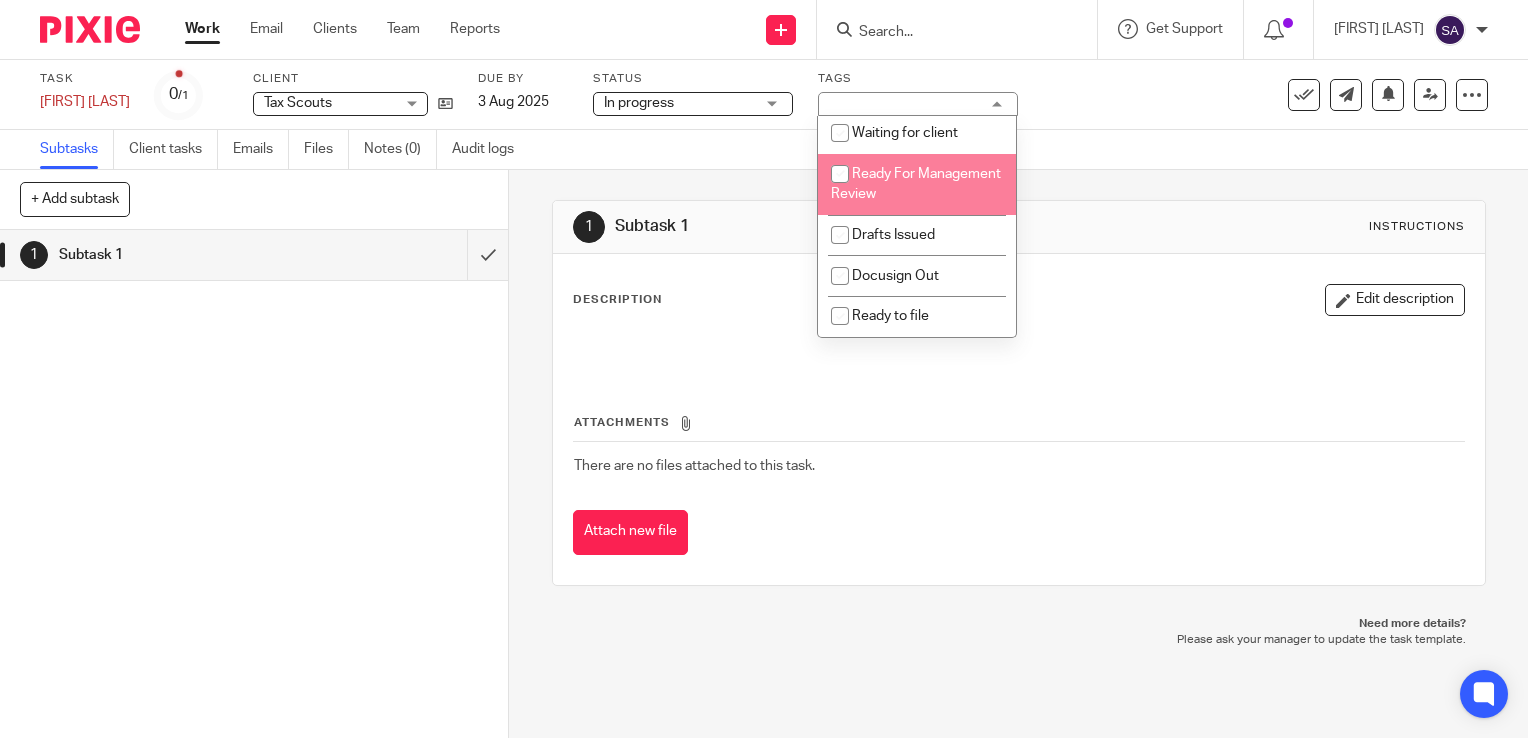 click at bounding box center [840, 174] 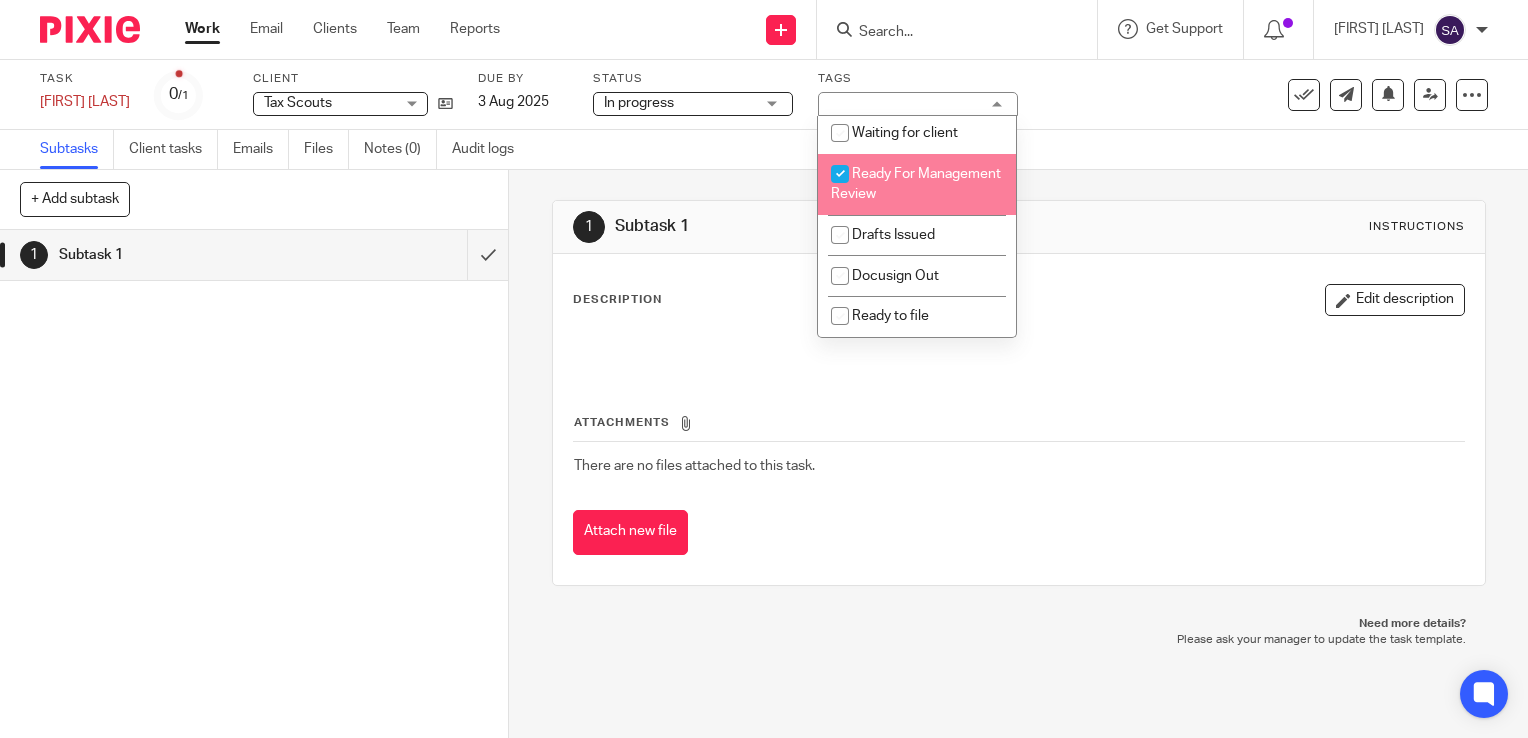 checkbox on "true" 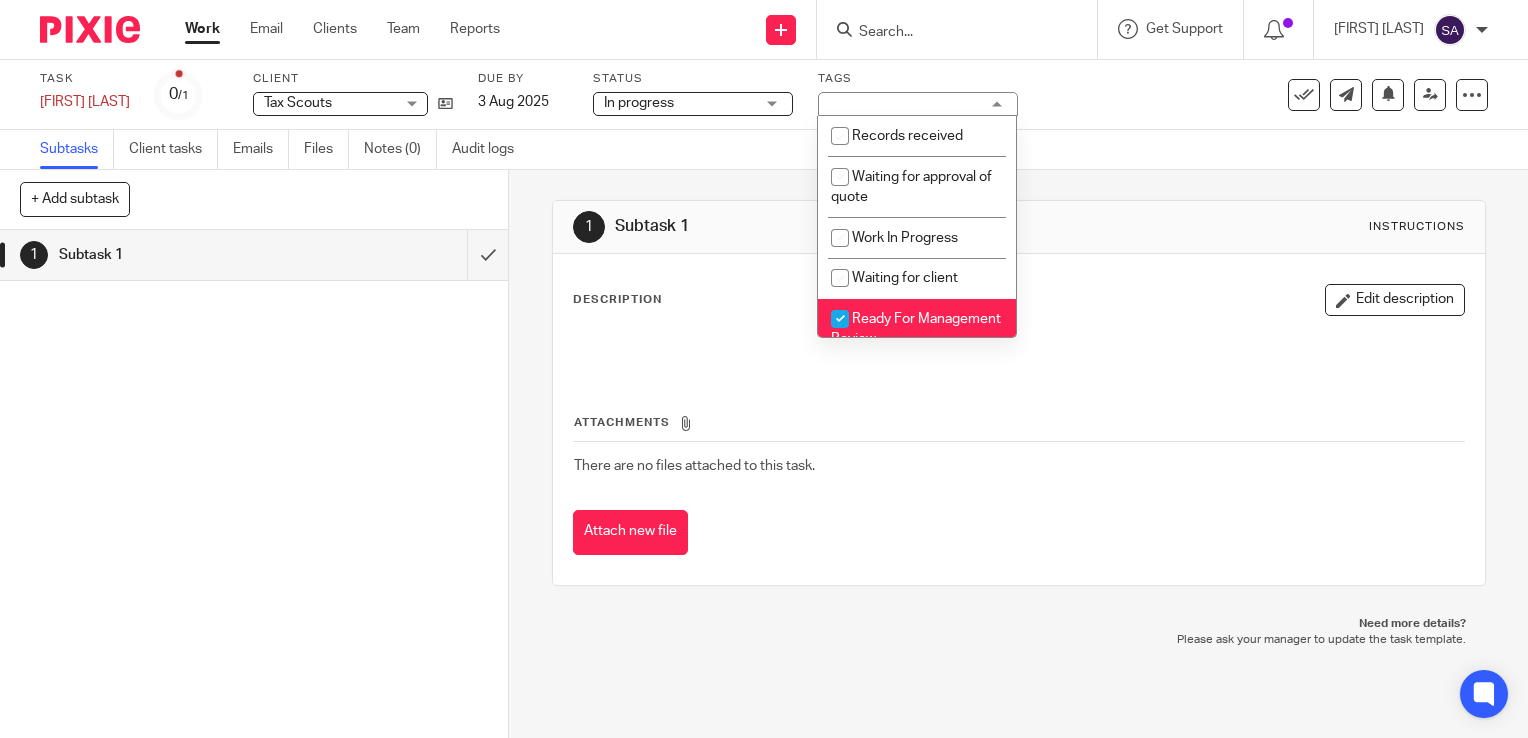 scroll, scrollTop: 52, scrollLeft: 0, axis: vertical 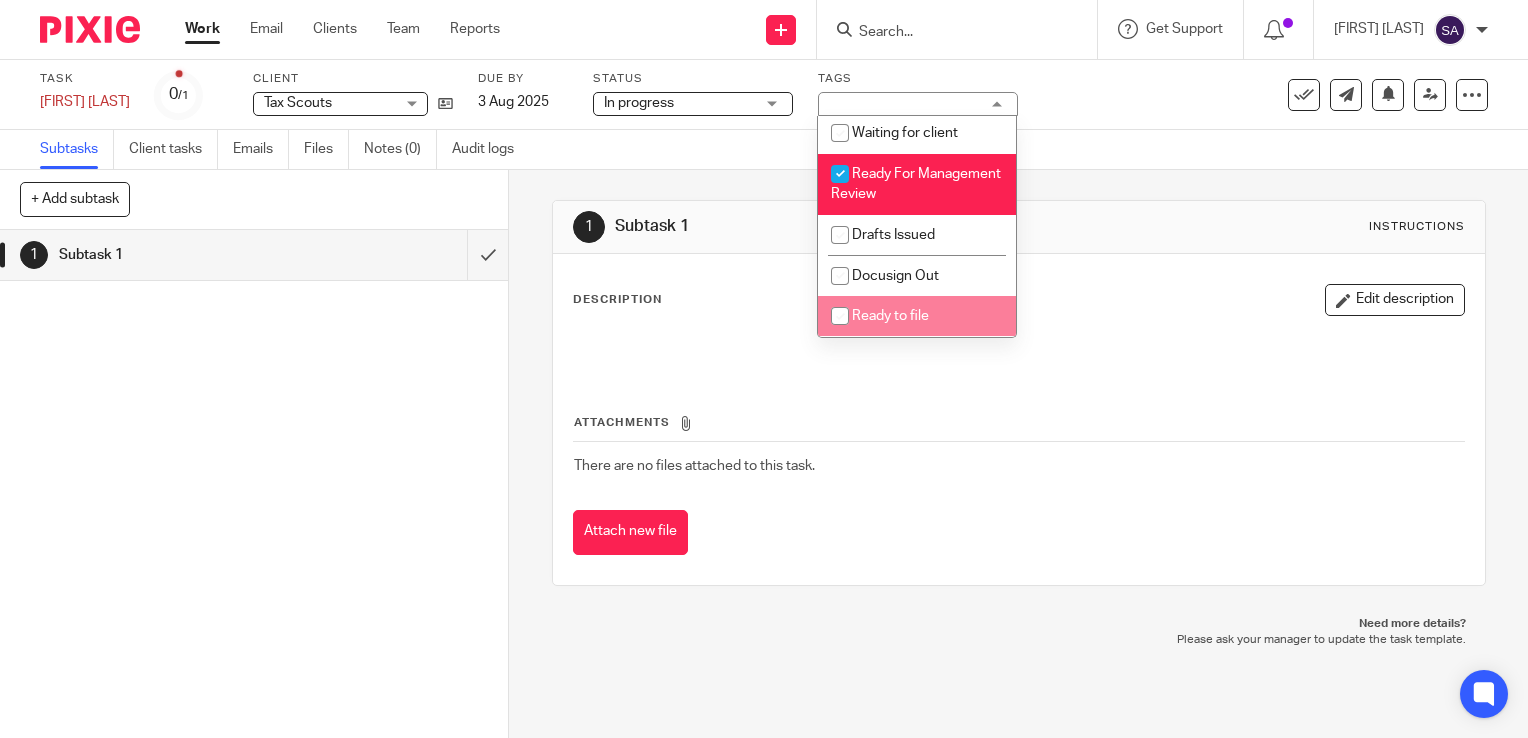 click on "1
Subtask 1" at bounding box center [254, 484] 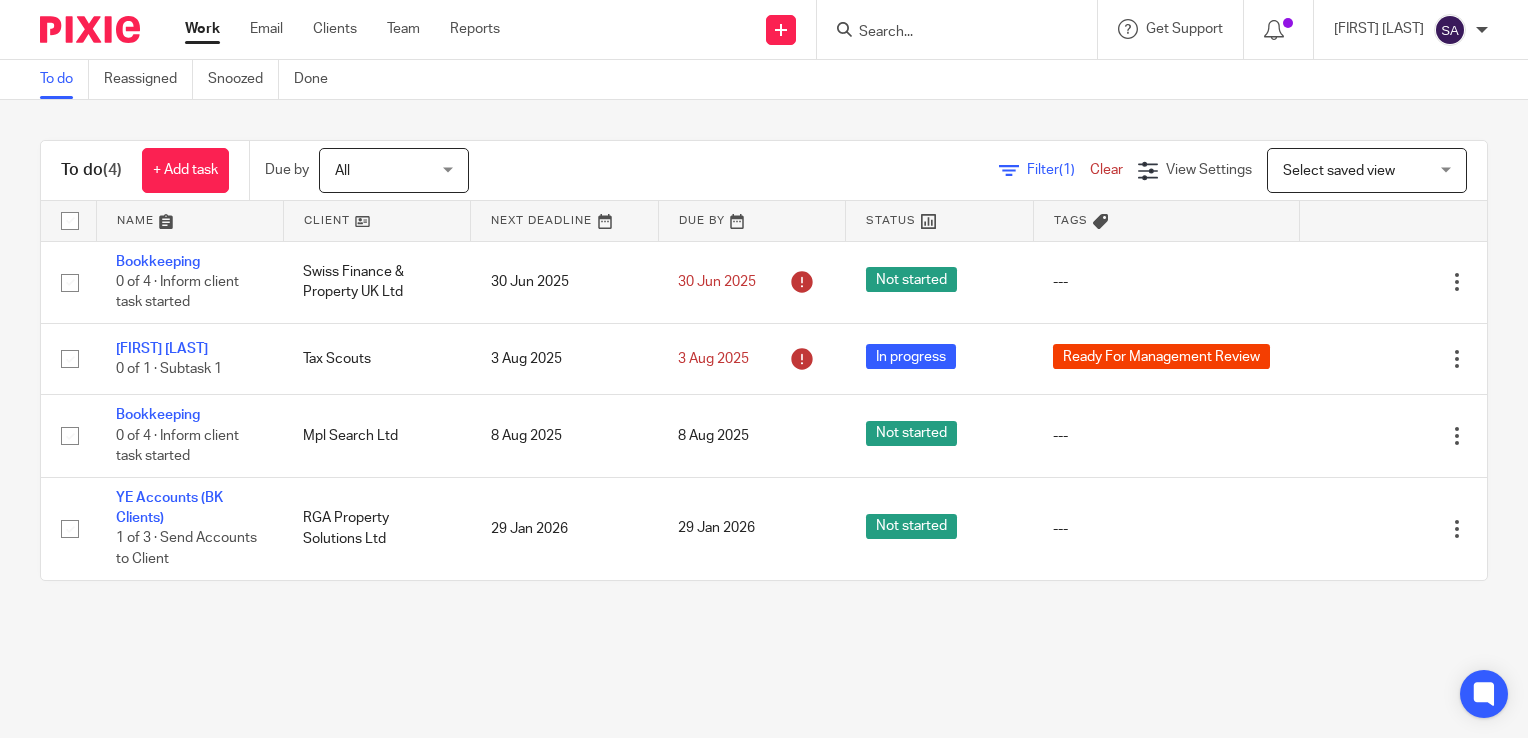 scroll, scrollTop: 0, scrollLeft: 0, axis: both 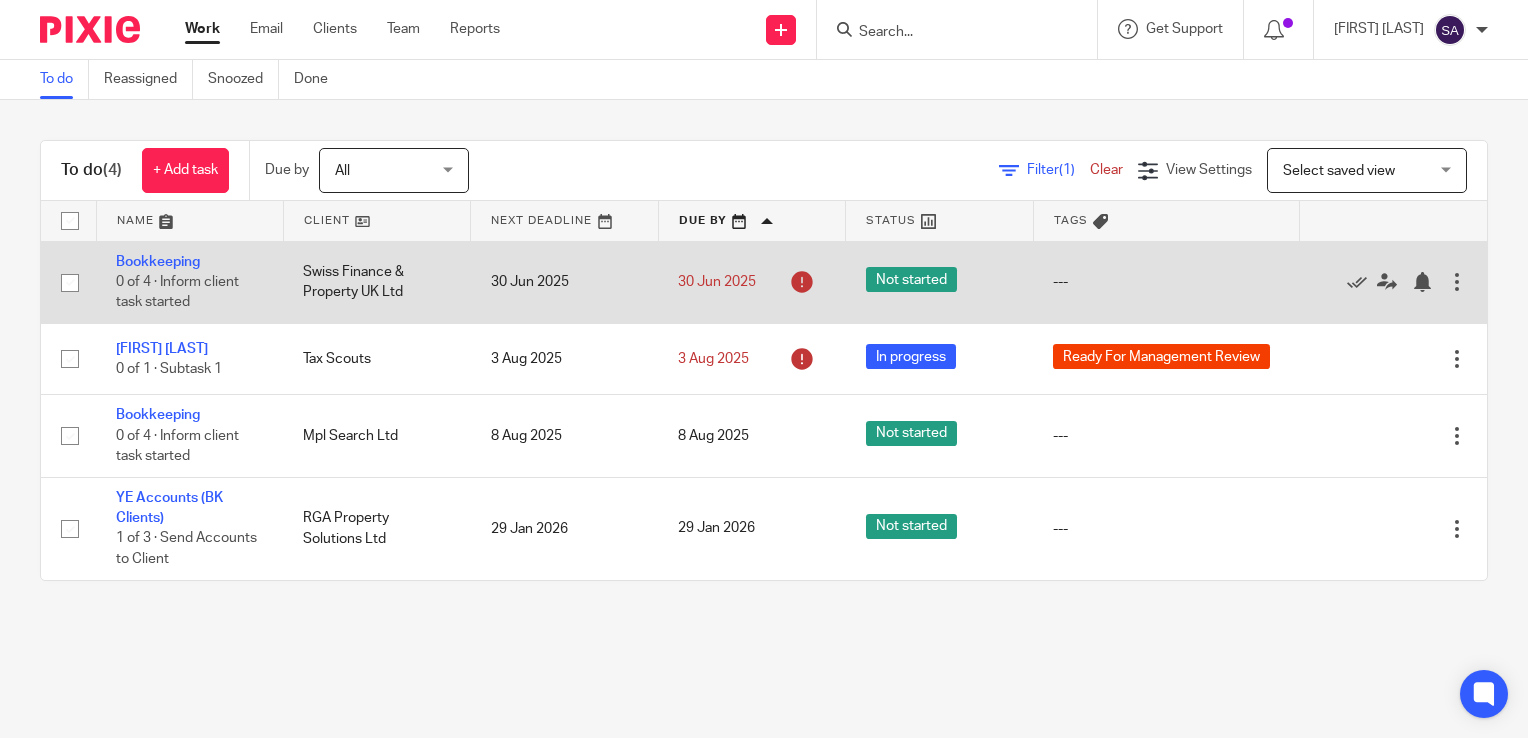 click on "30 Jun 2025" at bounding box center (564, 282) 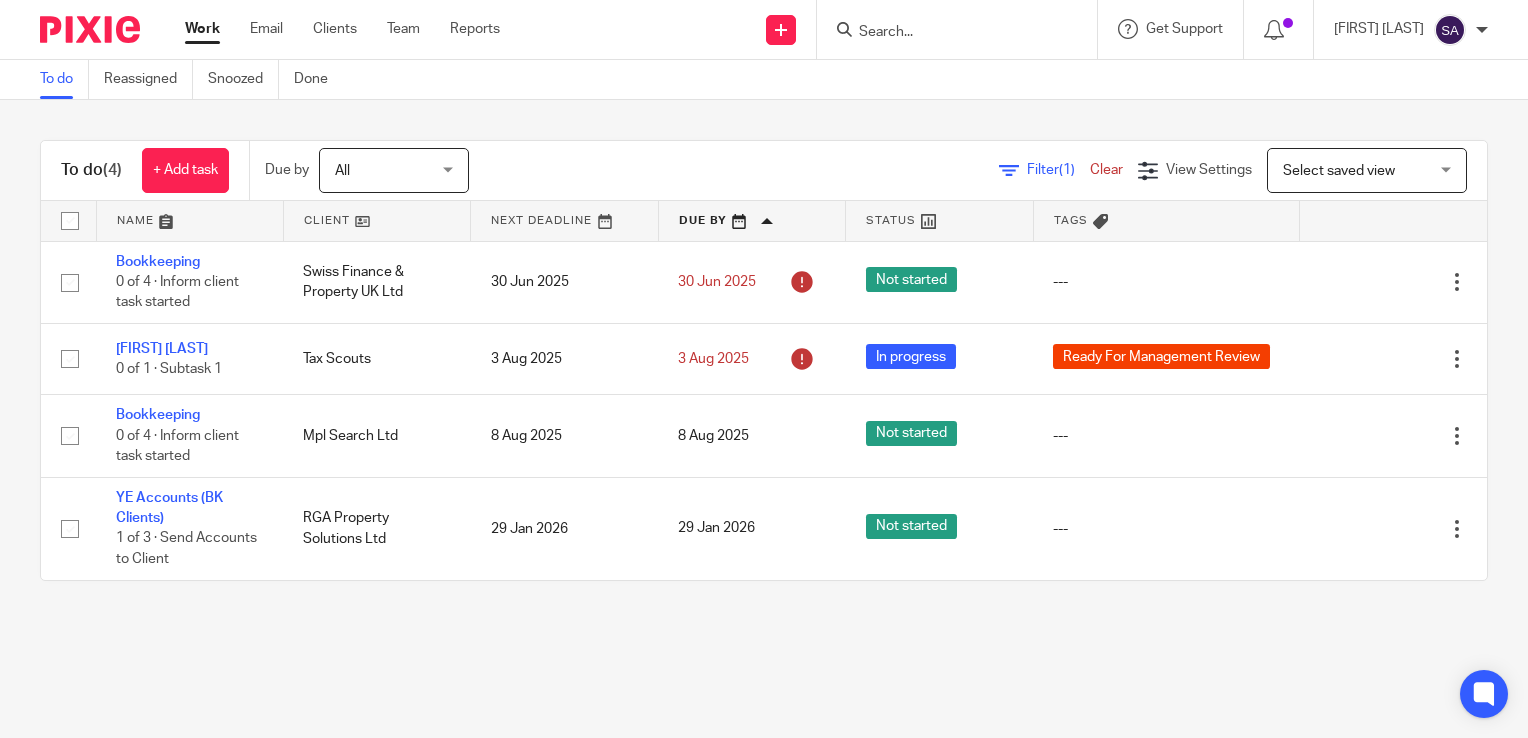 click at bounding box center (564, 221) 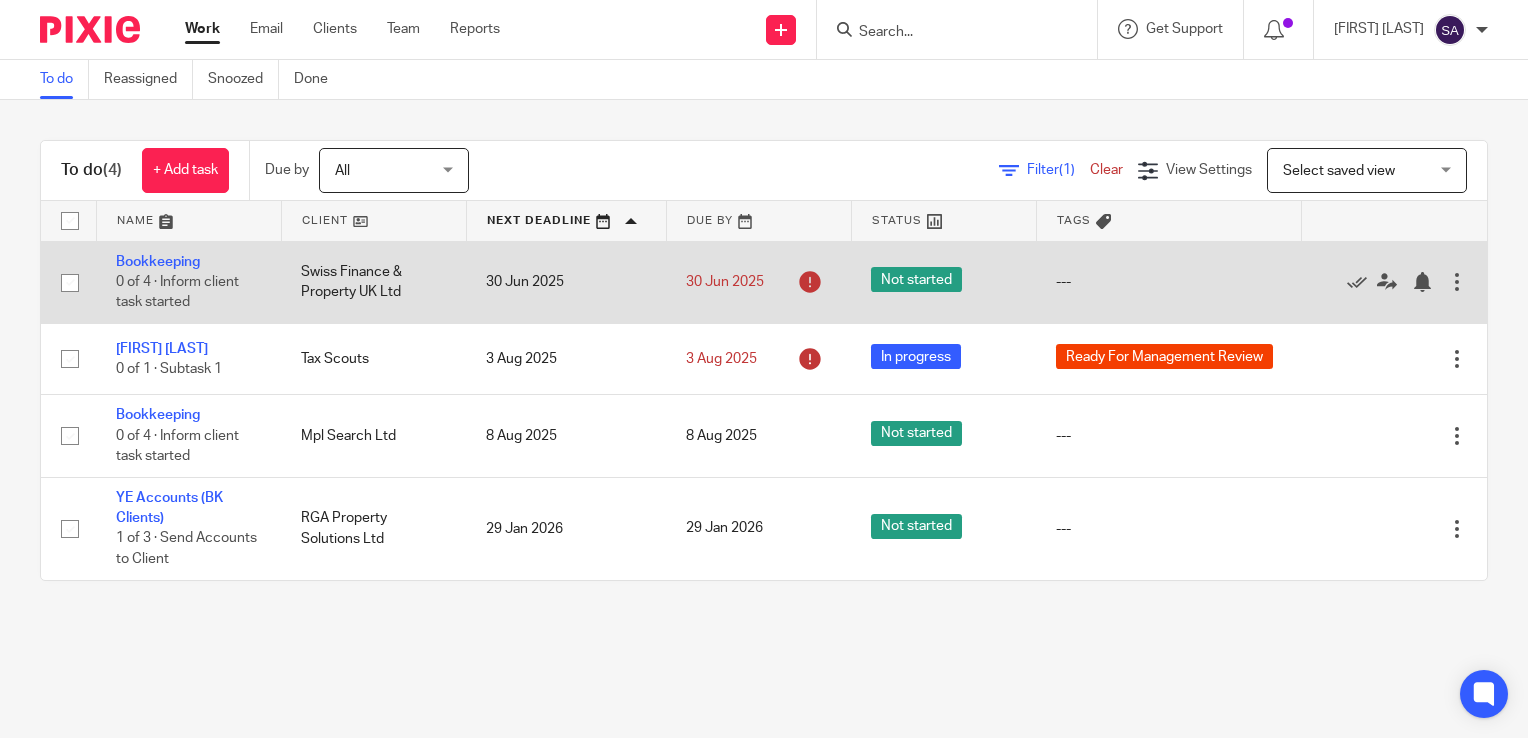 scroll, scrollTop: 0, scrollLeft: 0, axis: both 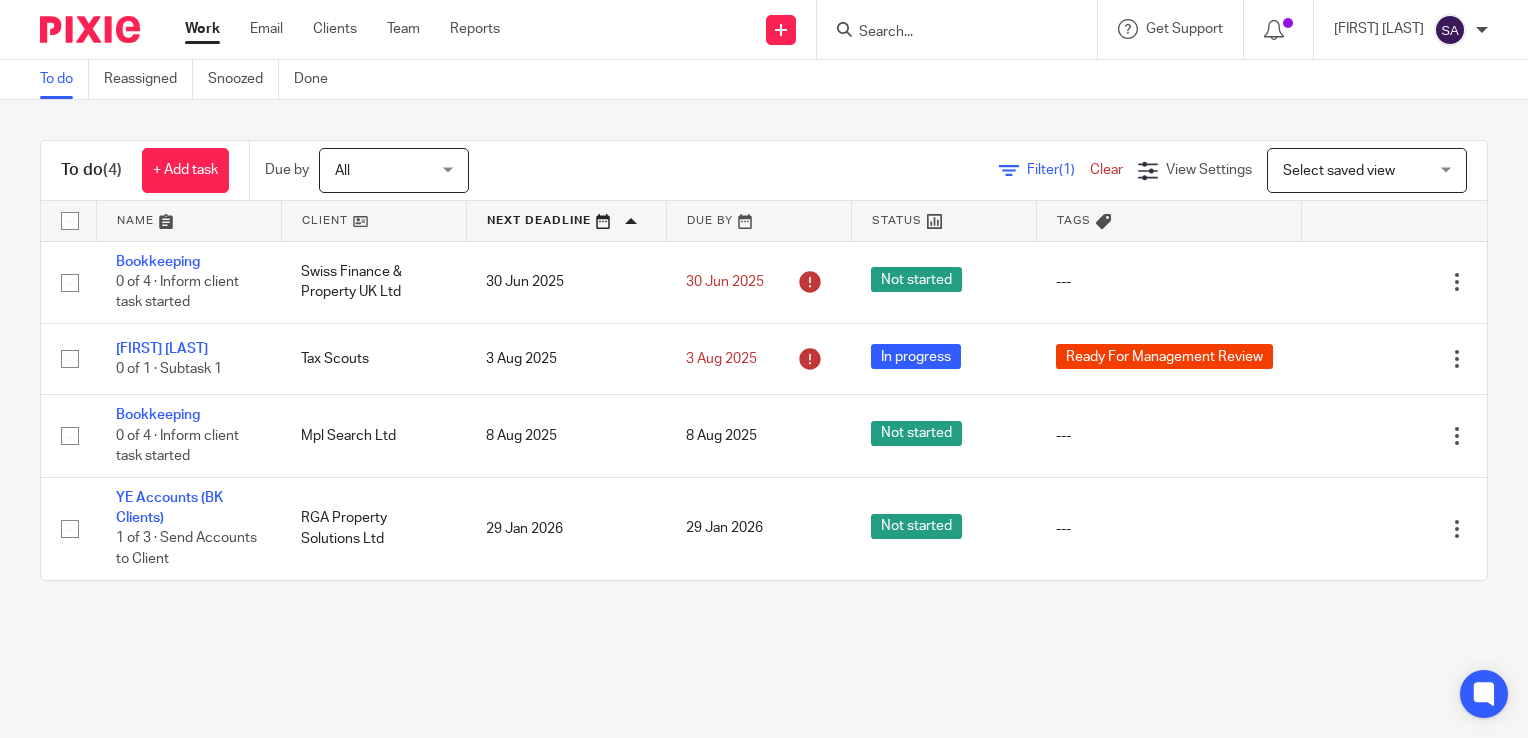 click at bounding box center [566, 221] 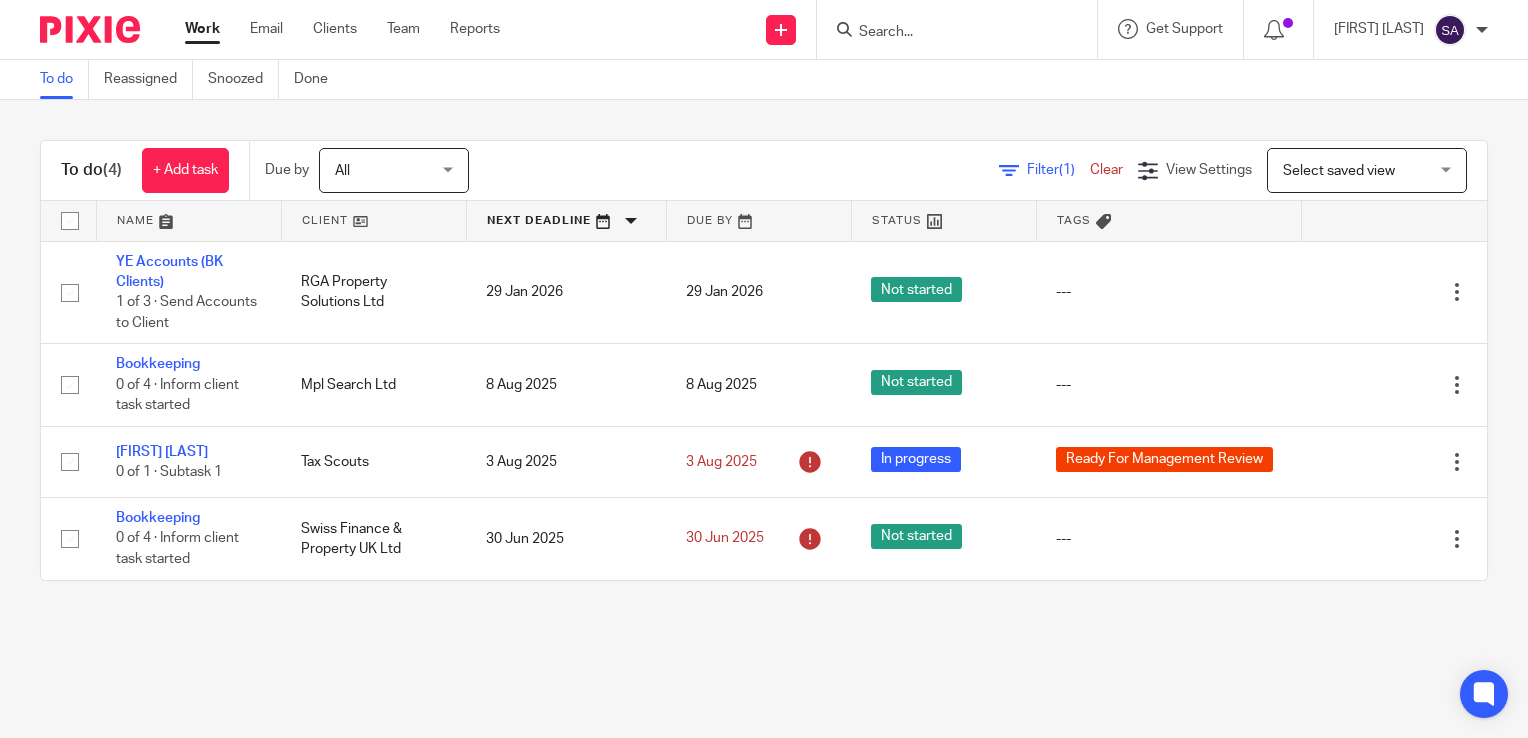 scroll, scrollTop: 0, scrollLeft: 0, axis: both 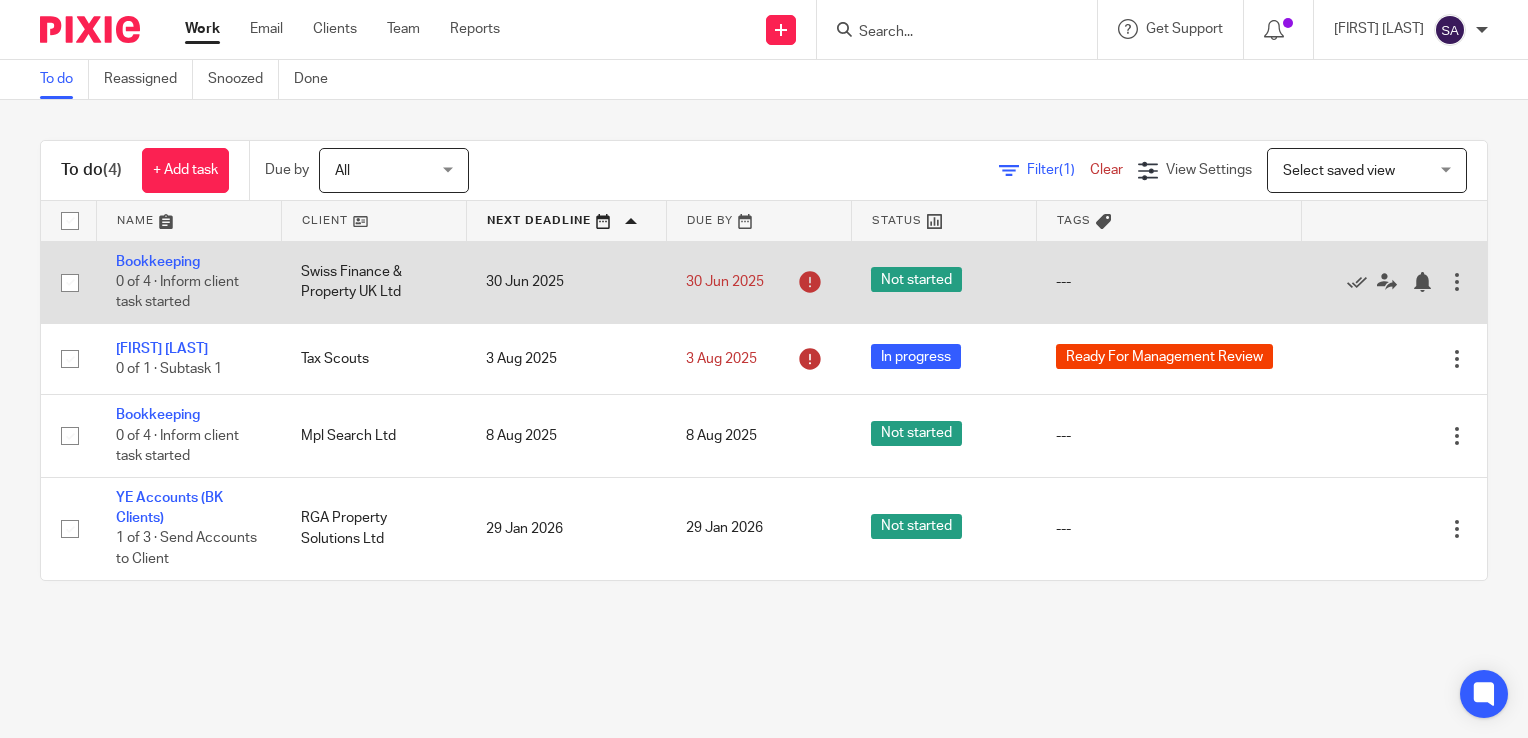 click on "30 Jun 2025" at bounding box center (566, 282) 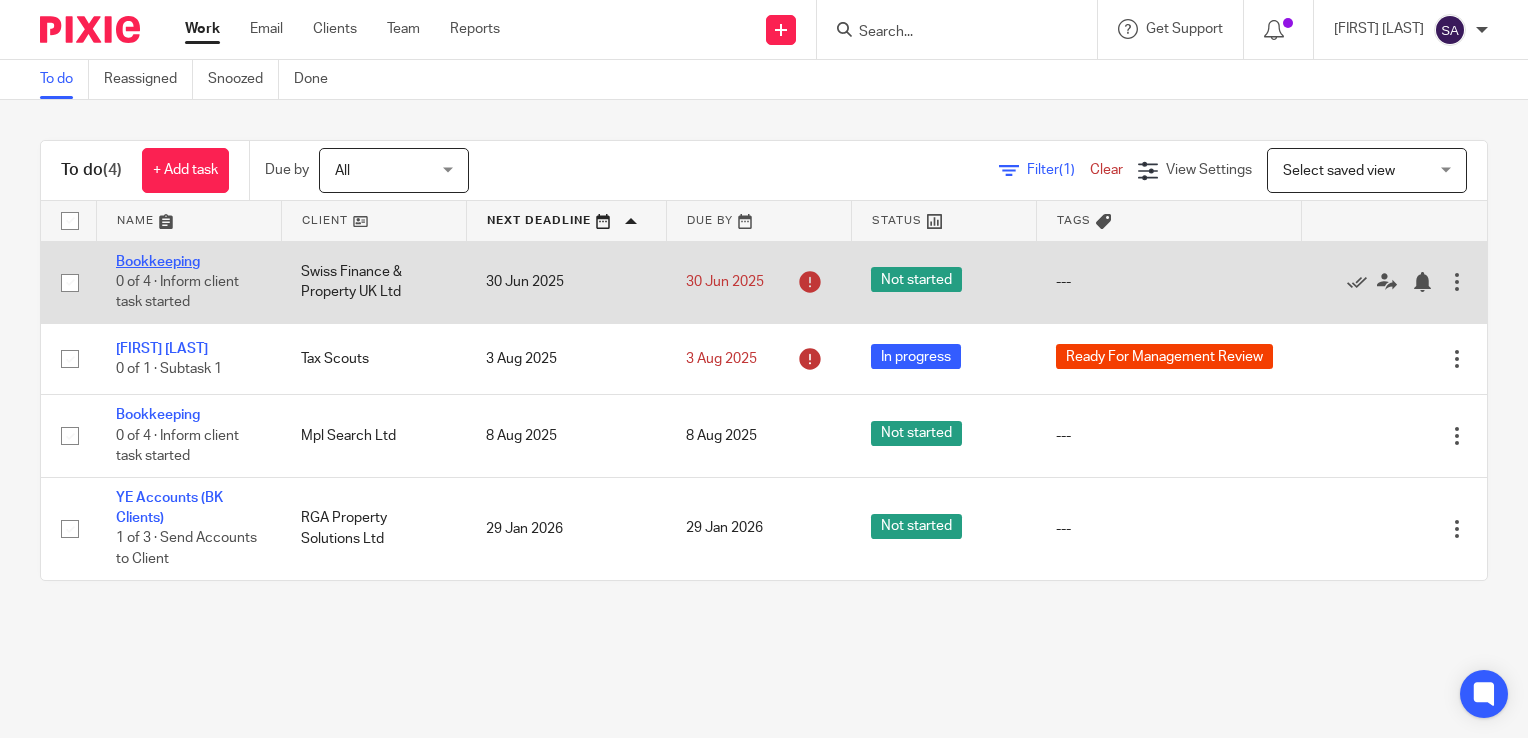 click on "Bookkeeping" at bounding box center [158, 262] 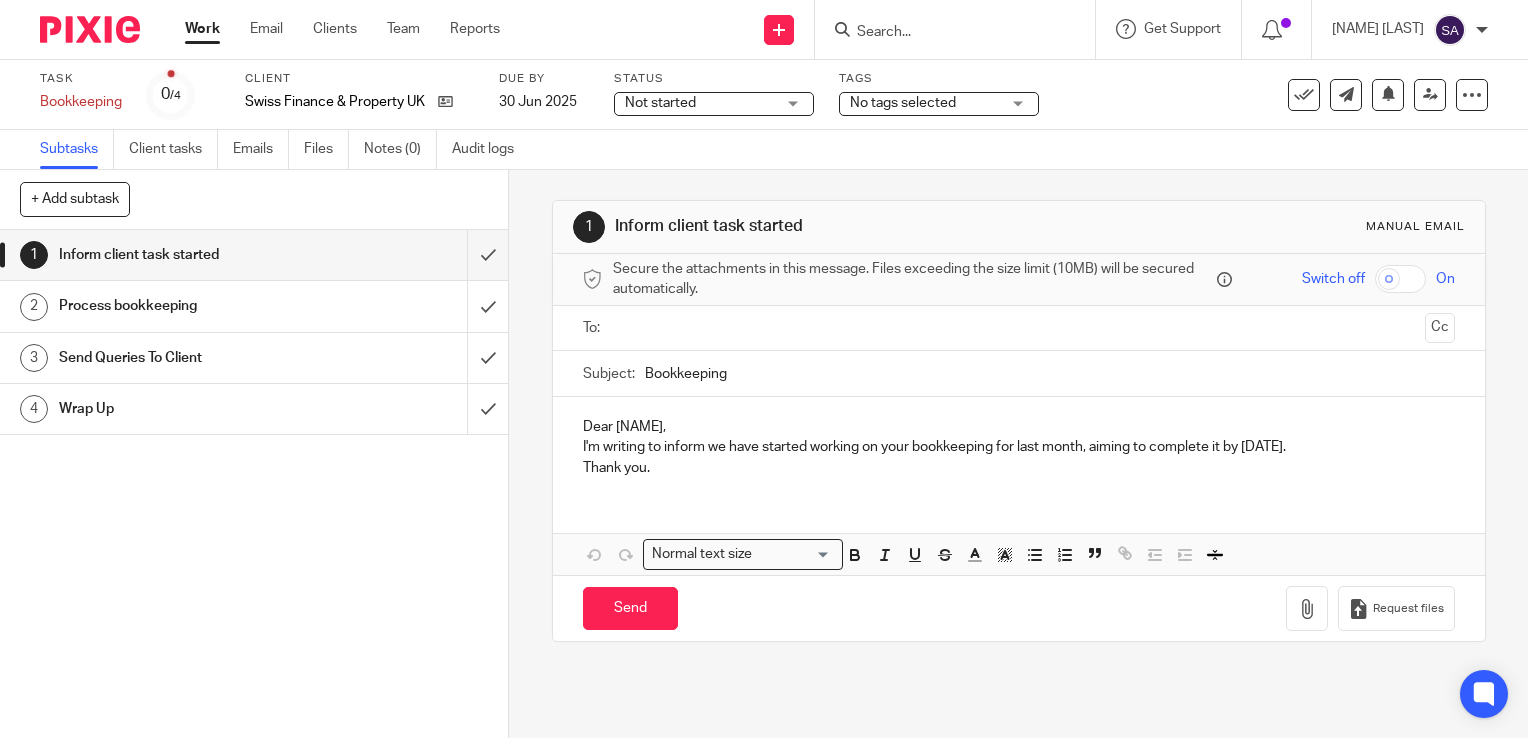 scroll, scrollTop: 0, scrollLeft: 0, axis: both 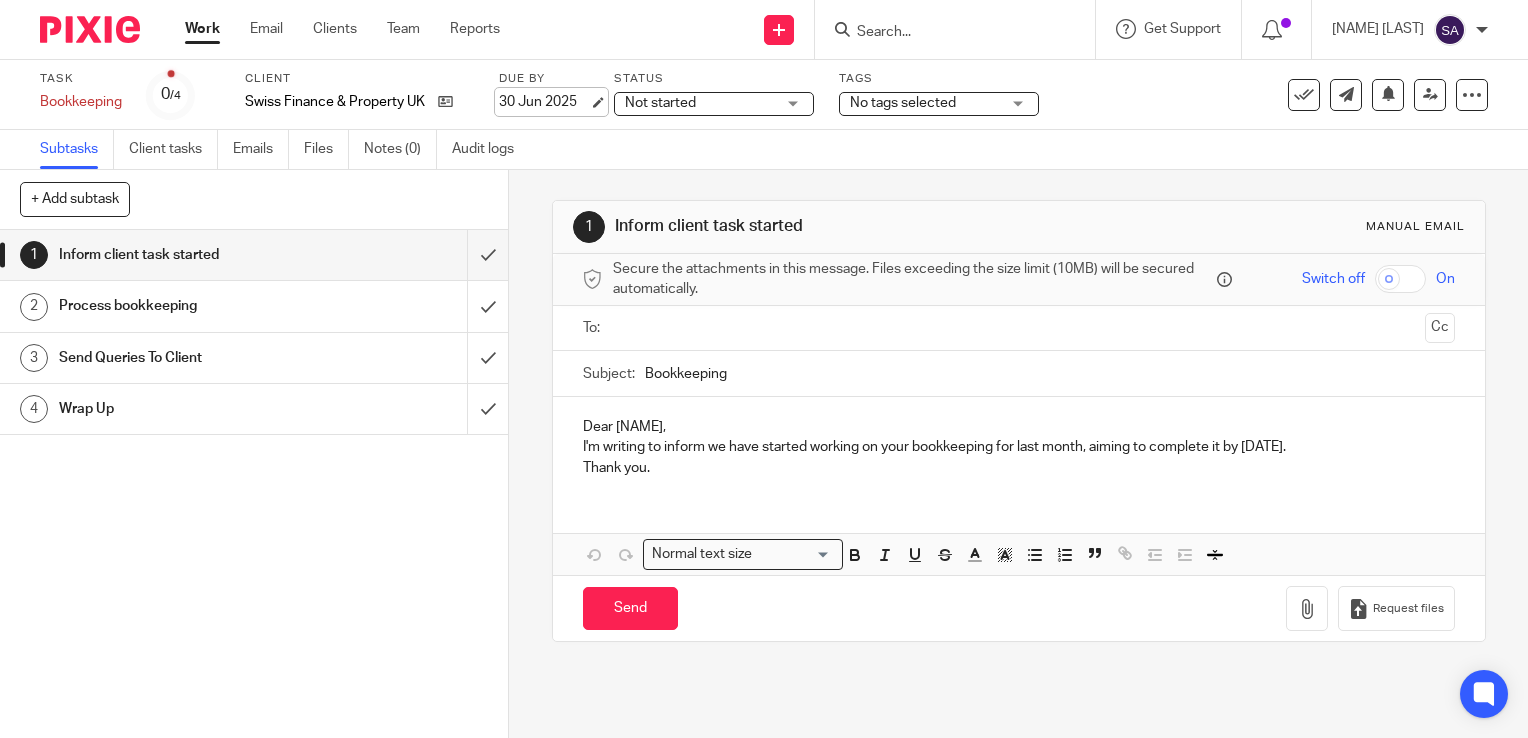 click on "30 Jun 2025" at bounding box center [544, 102] 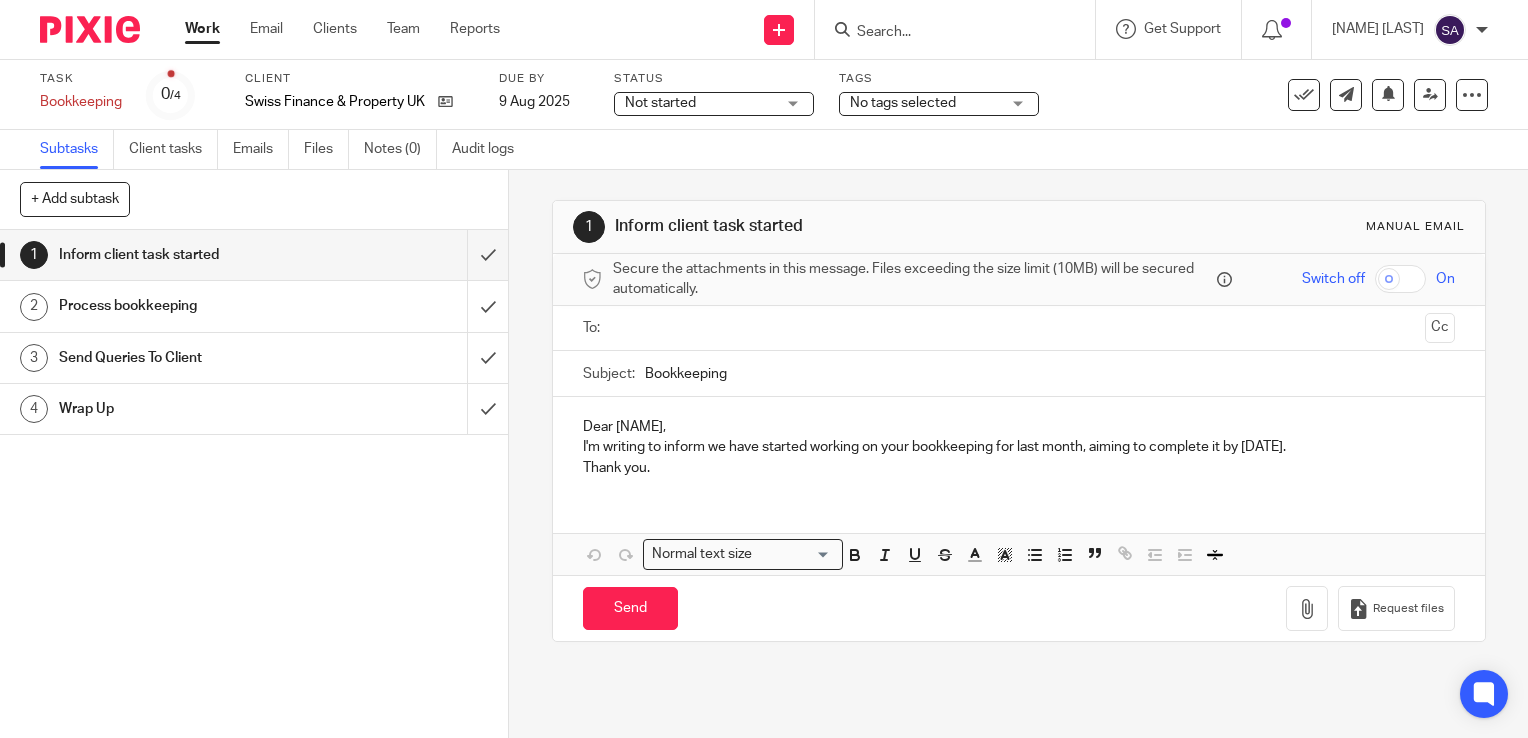 click on "No tags selected" at bounding box center [903, 103] 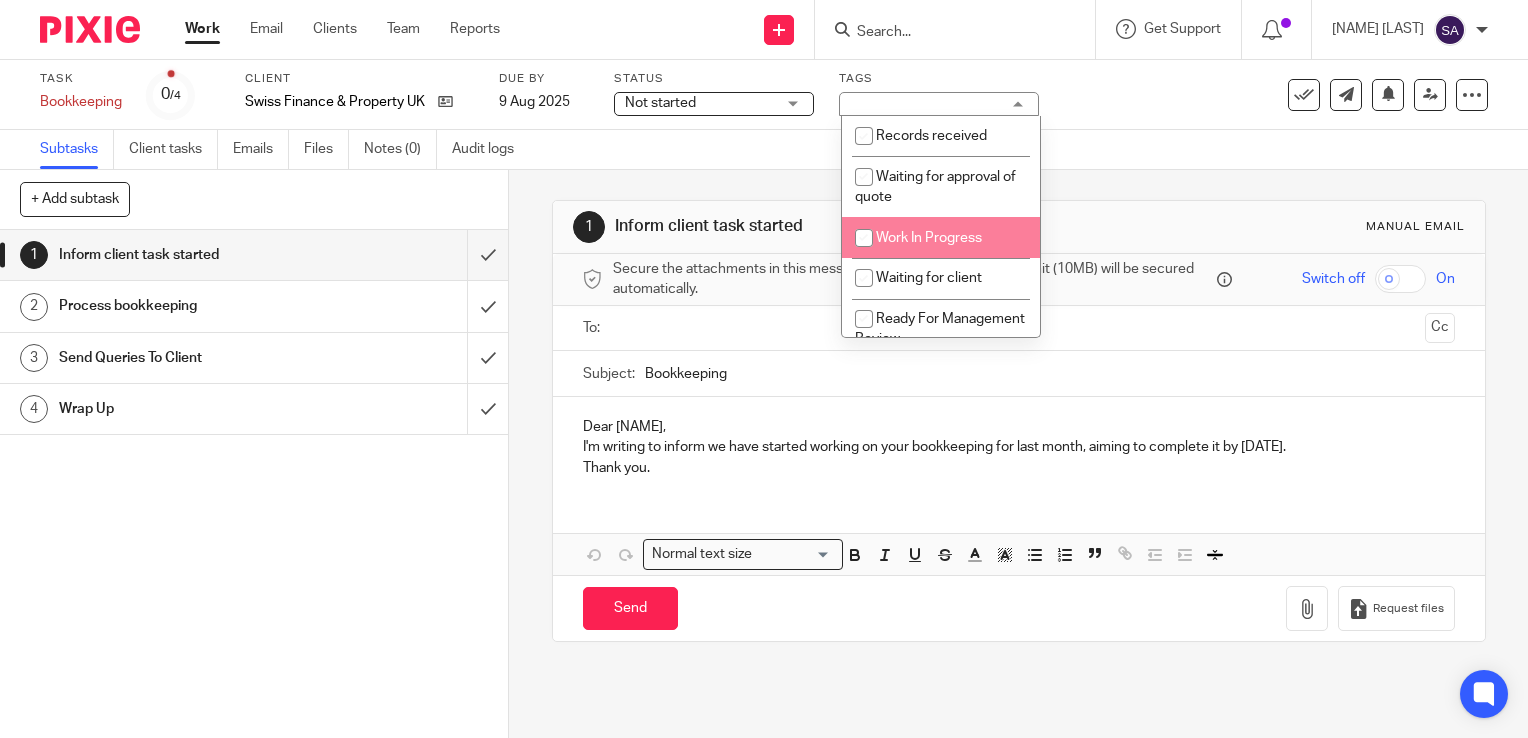 click at bounding box center [864, 238] 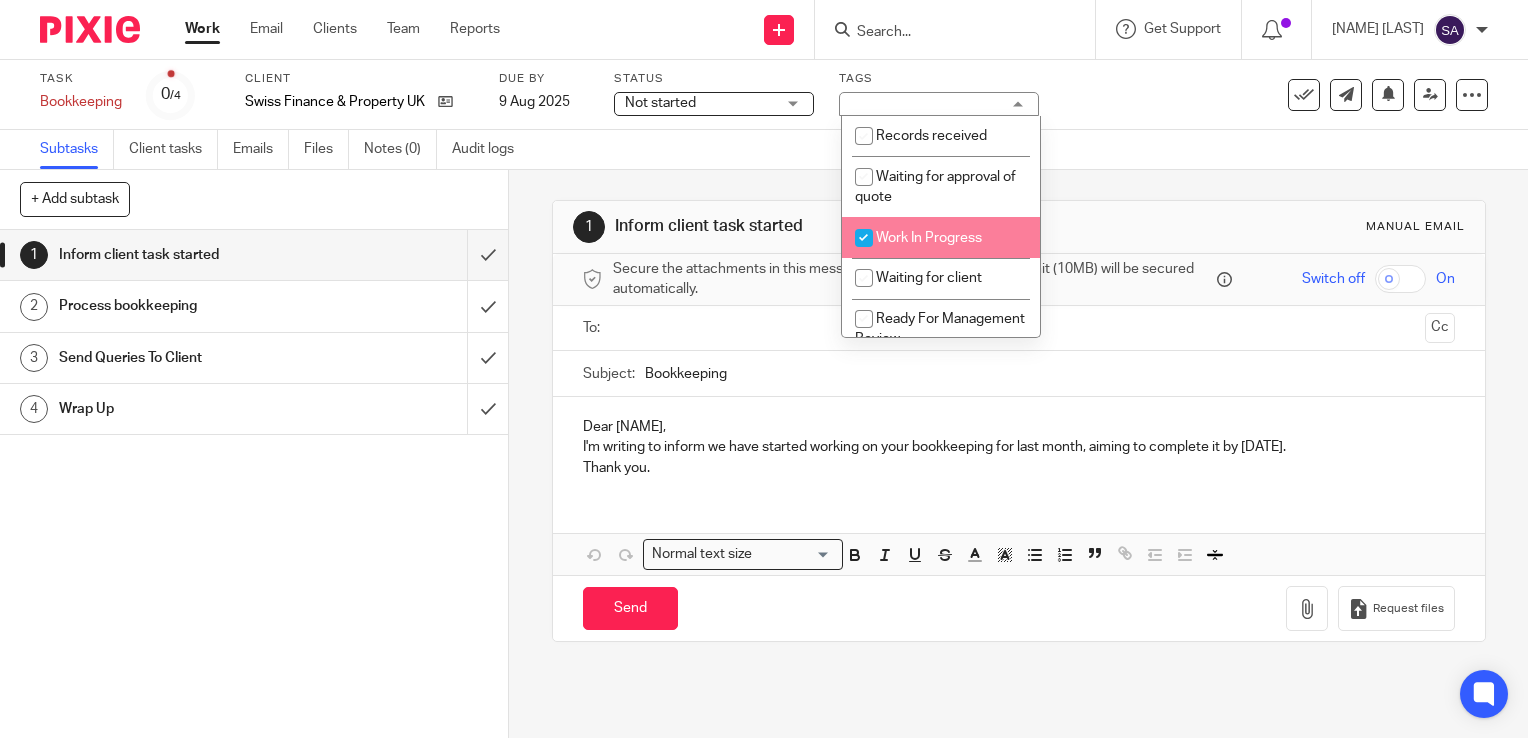 checkbox on "true" 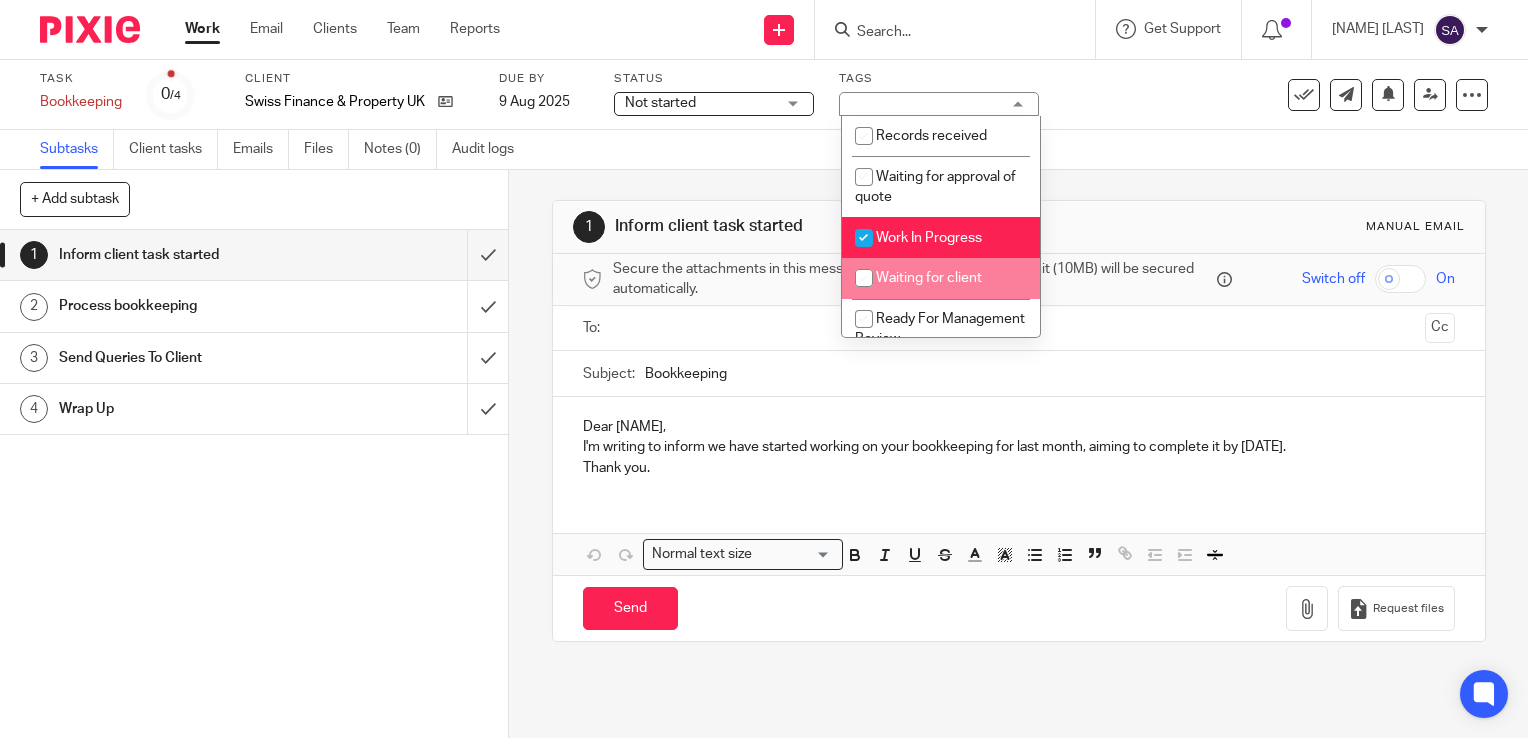click at bounding box center [864, 278] 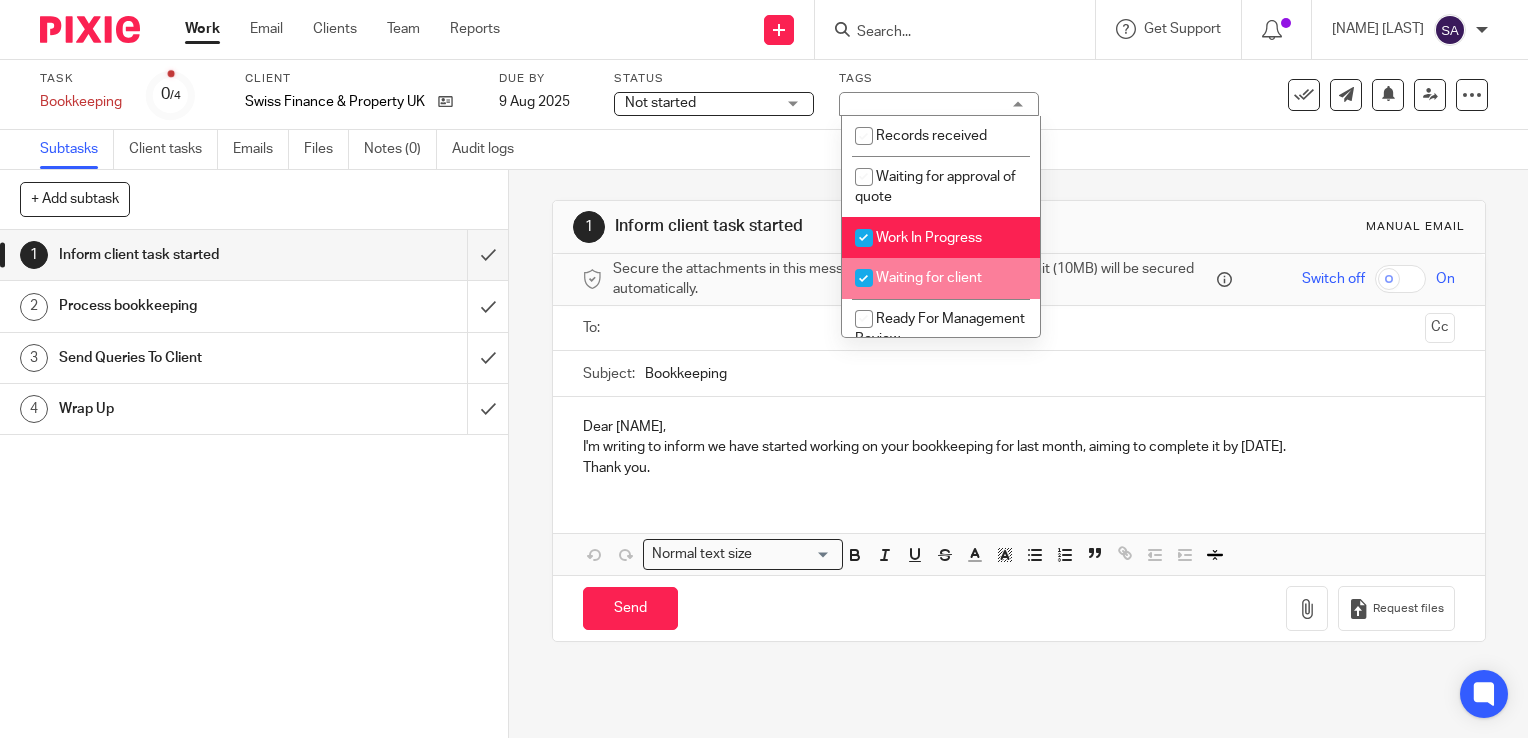 checkbox on "true" 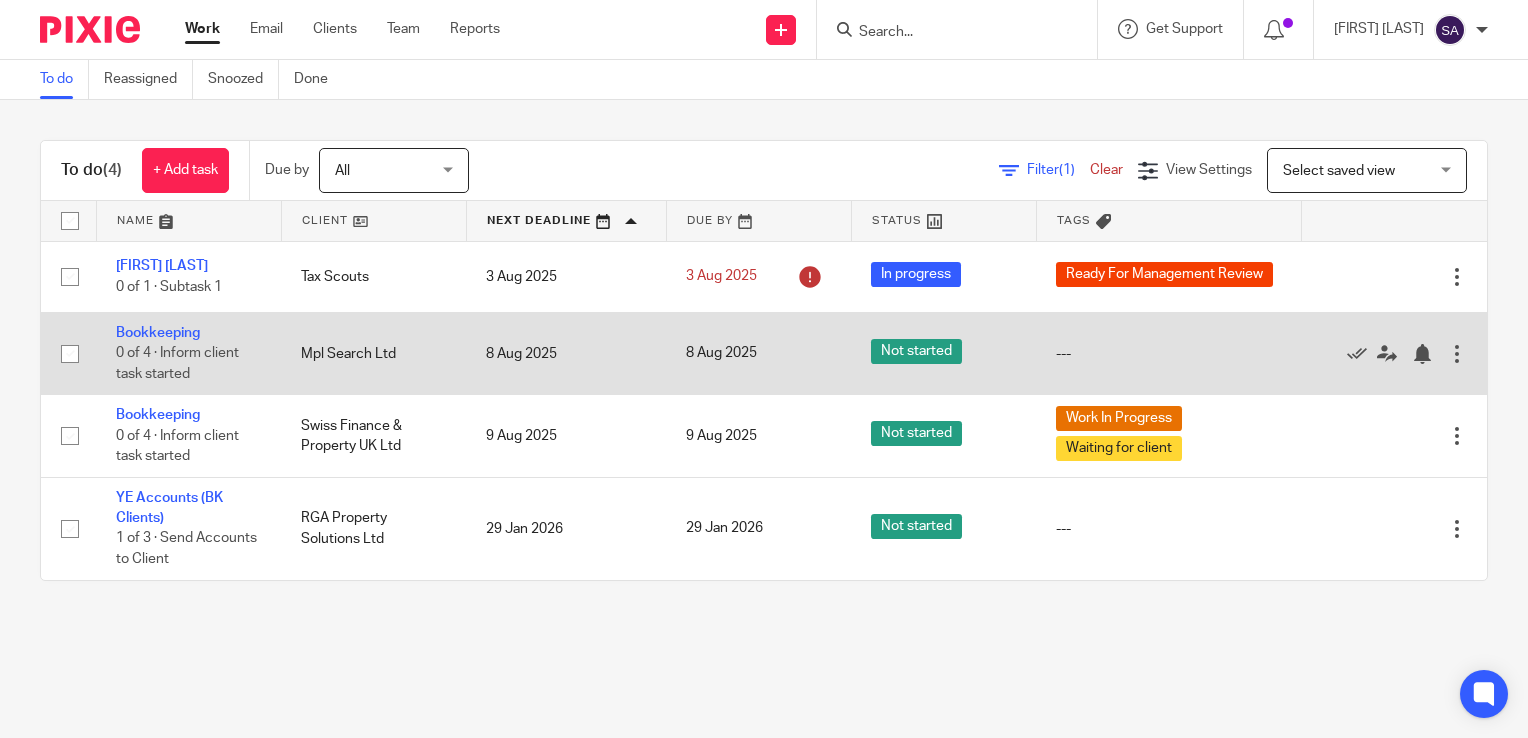 scroll, scrollTop: 0, scrollLeft: 0, axis: both 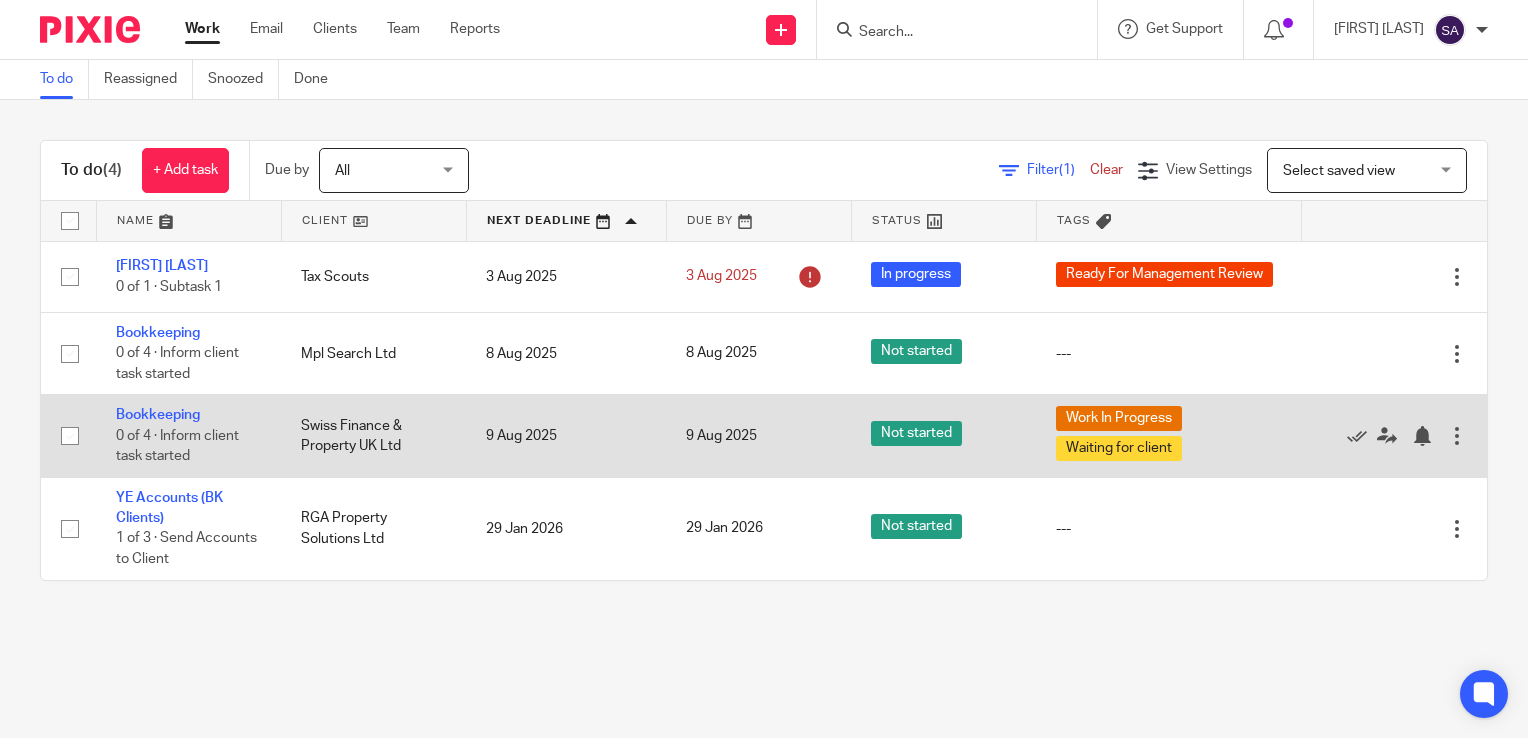 click at bounding box center (1457, 436) 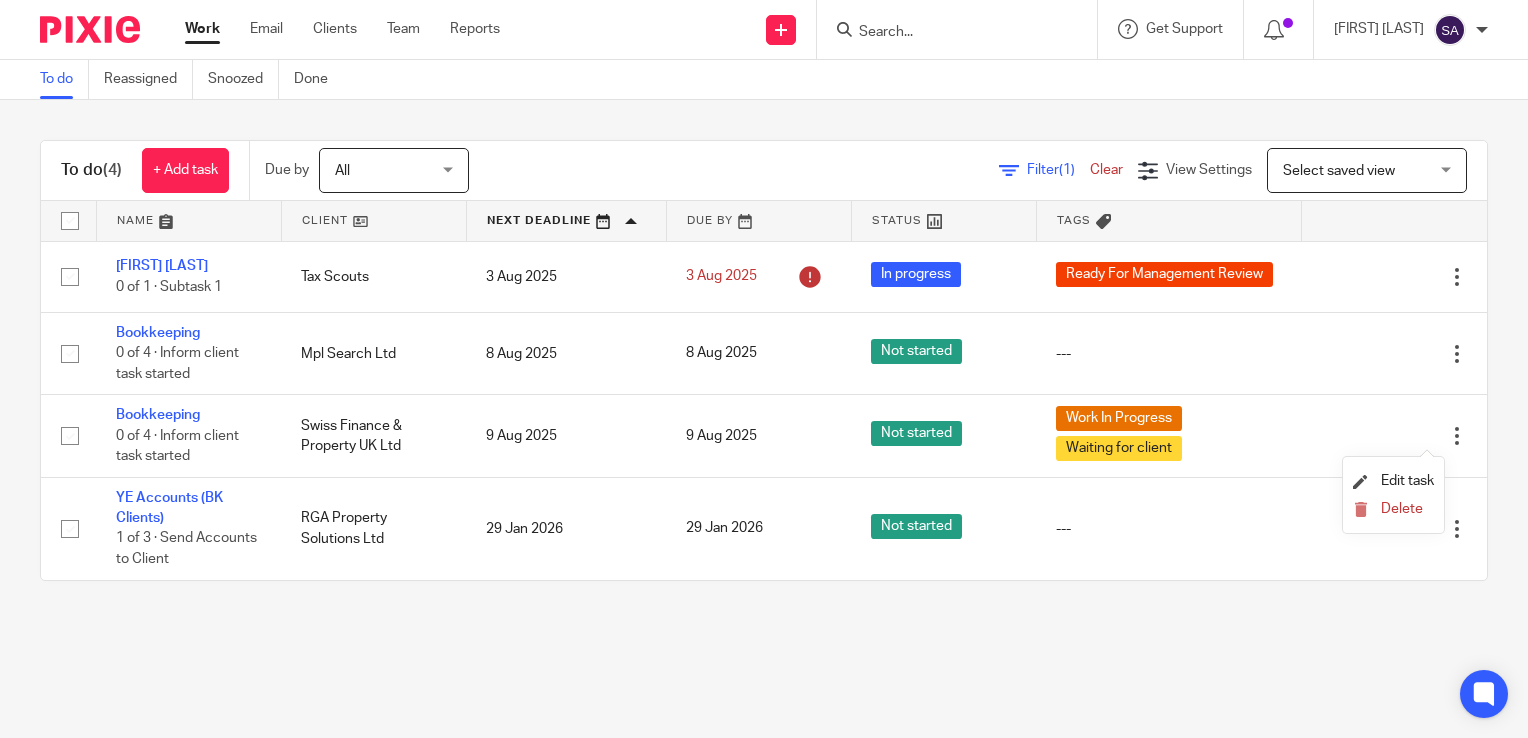 click at bounding box center [944, 221] 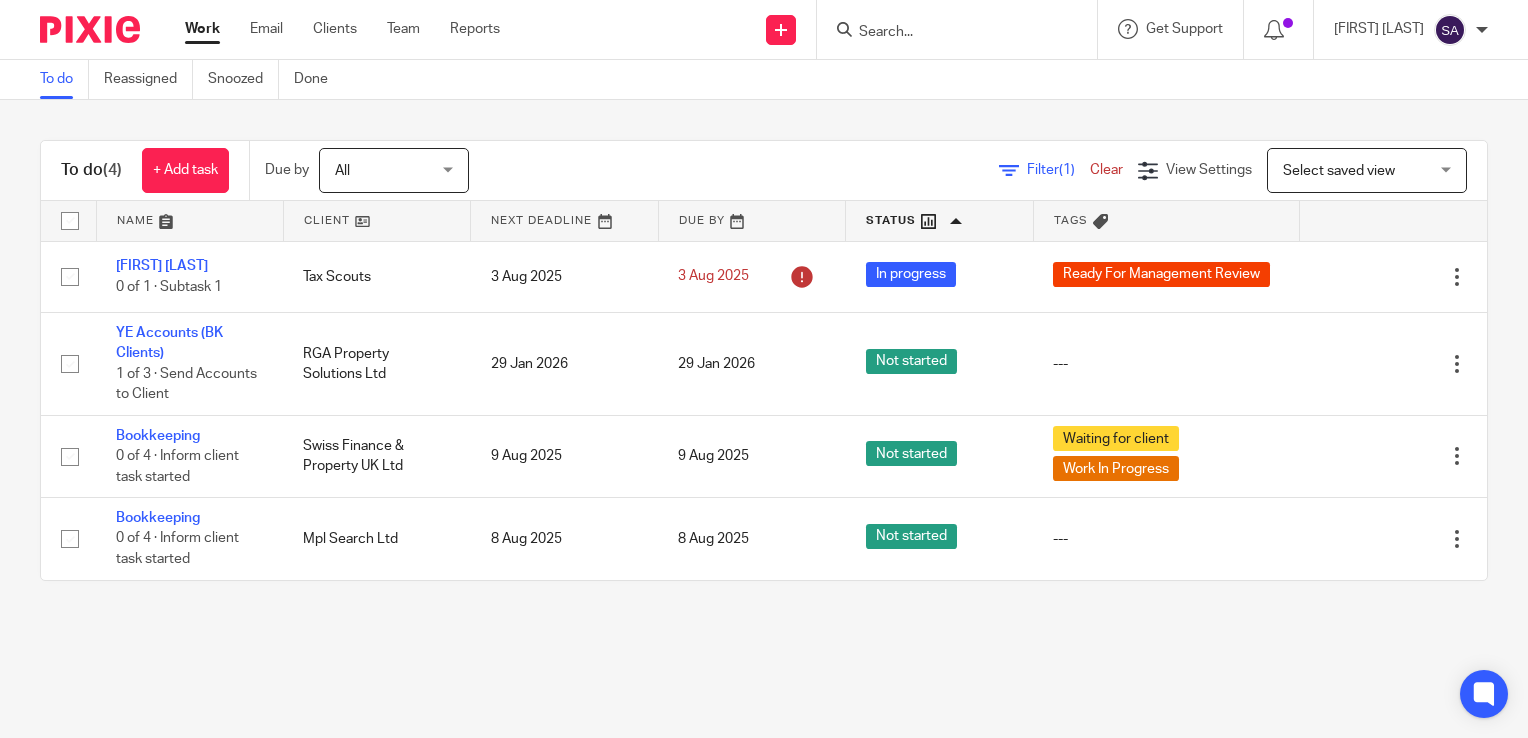 scroll, scrollTop: 0, scrollLeft: 0, axis: both 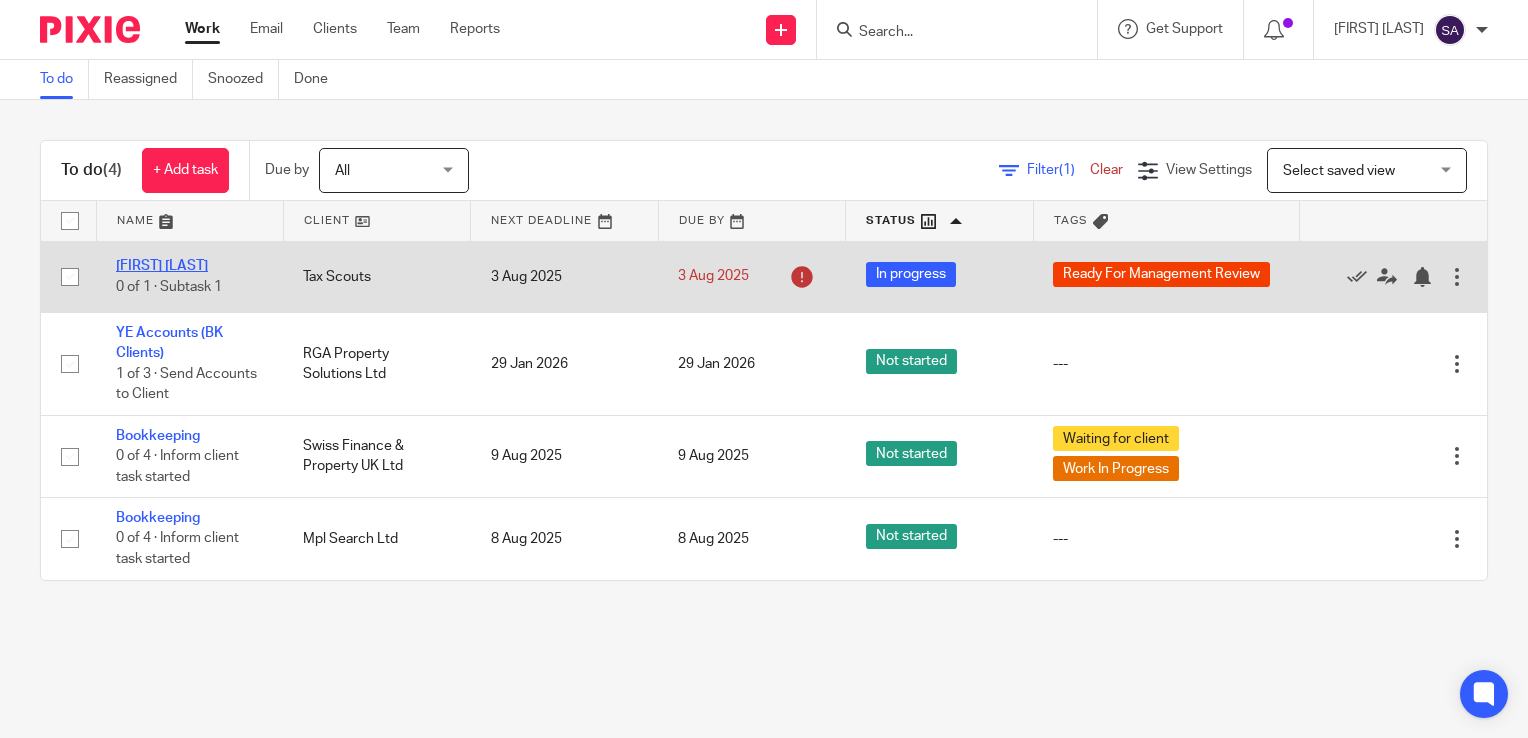 click on "Tiziana Gallina" at bounding box center [162, 266] 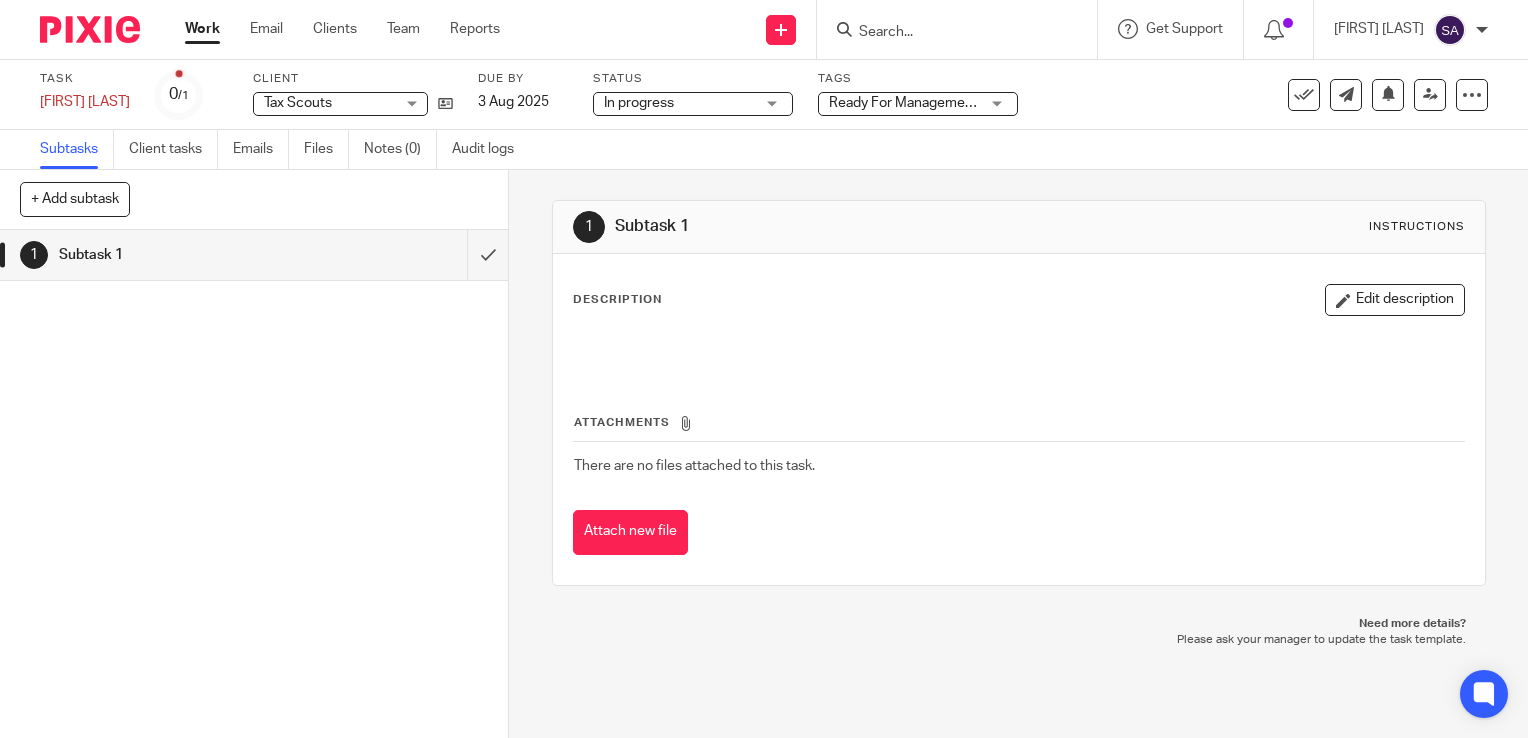 scroll, scrollTop: 0, scrollLeft: 0, axis: both 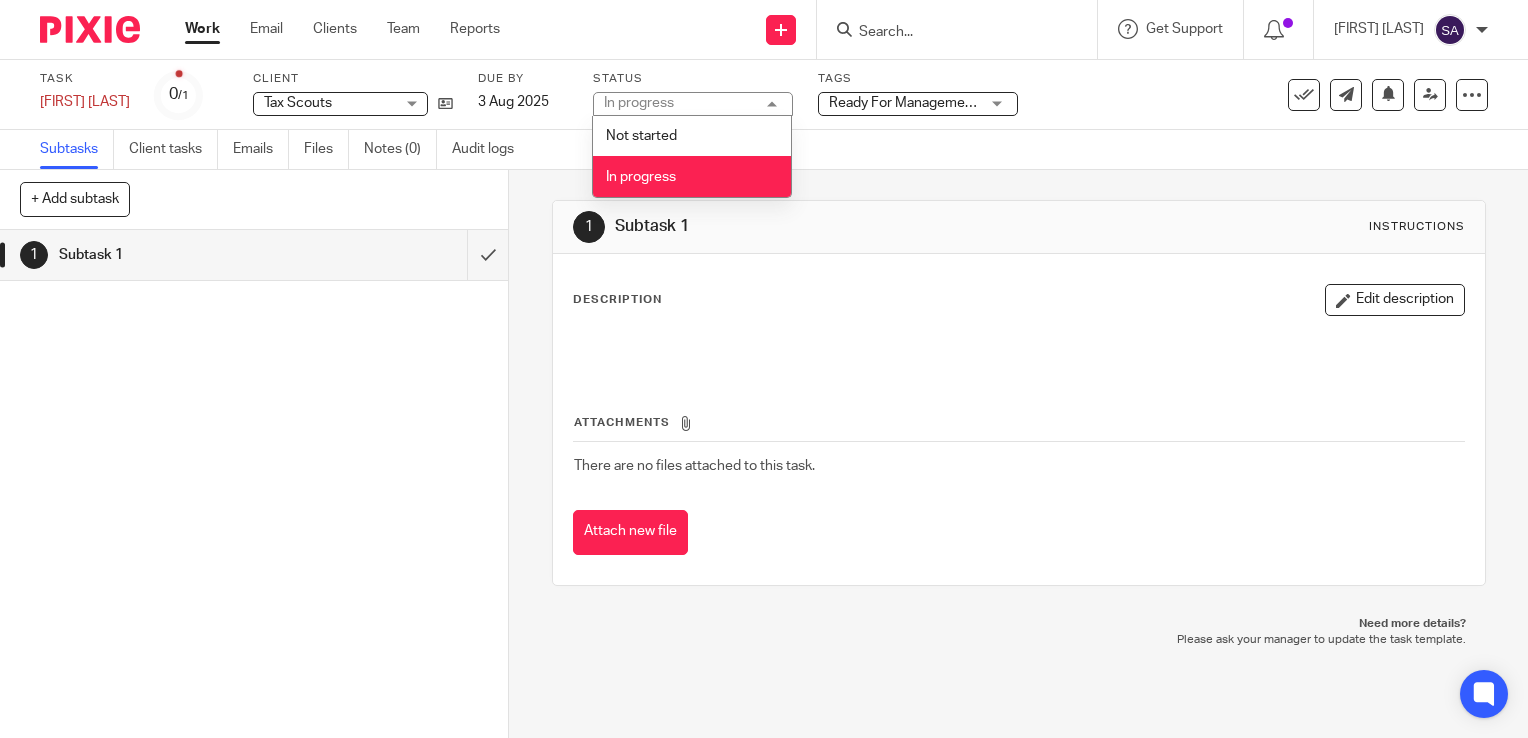click on "Status" at bounding box center [693, 79] 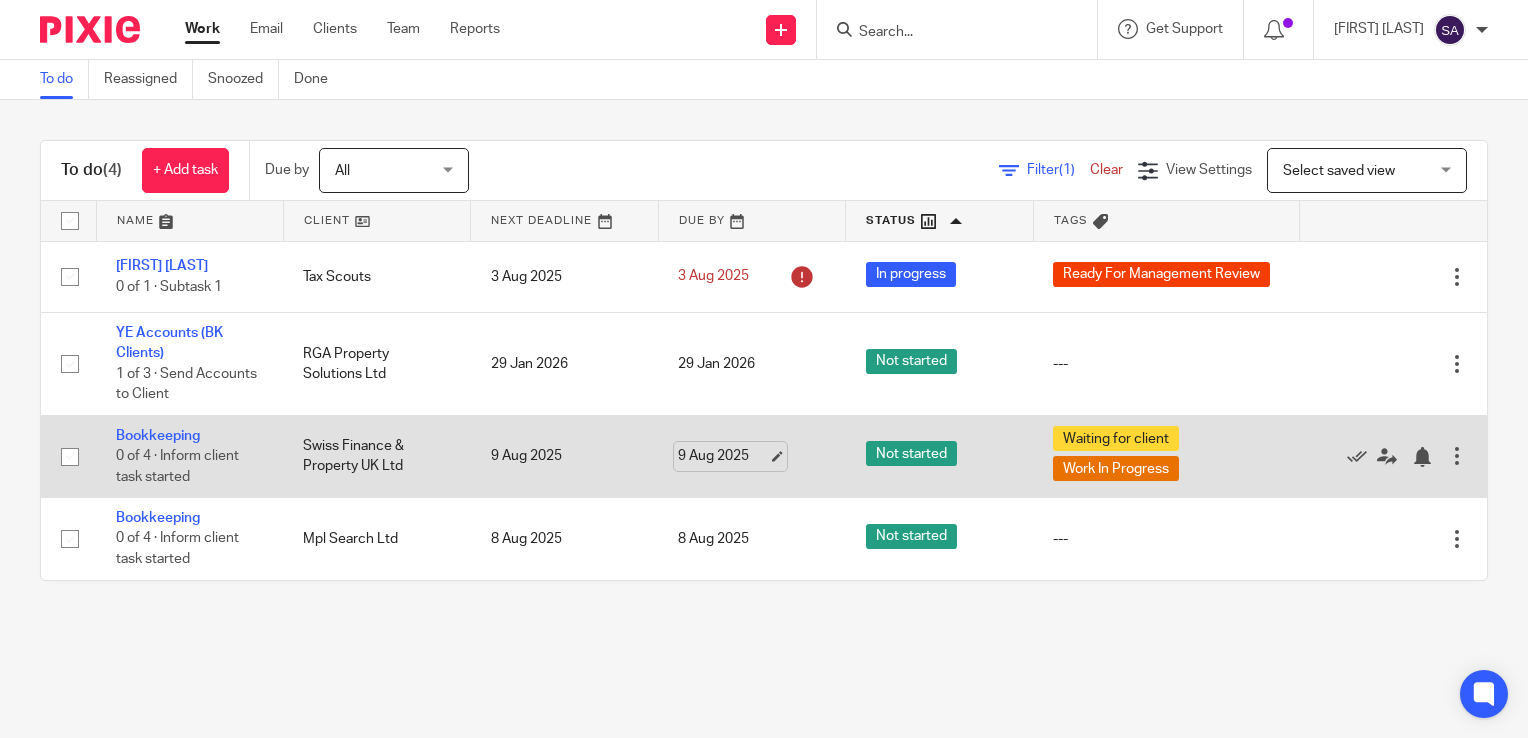 scroll, scrollTop: 0, scrollLeft: 0, axis: both 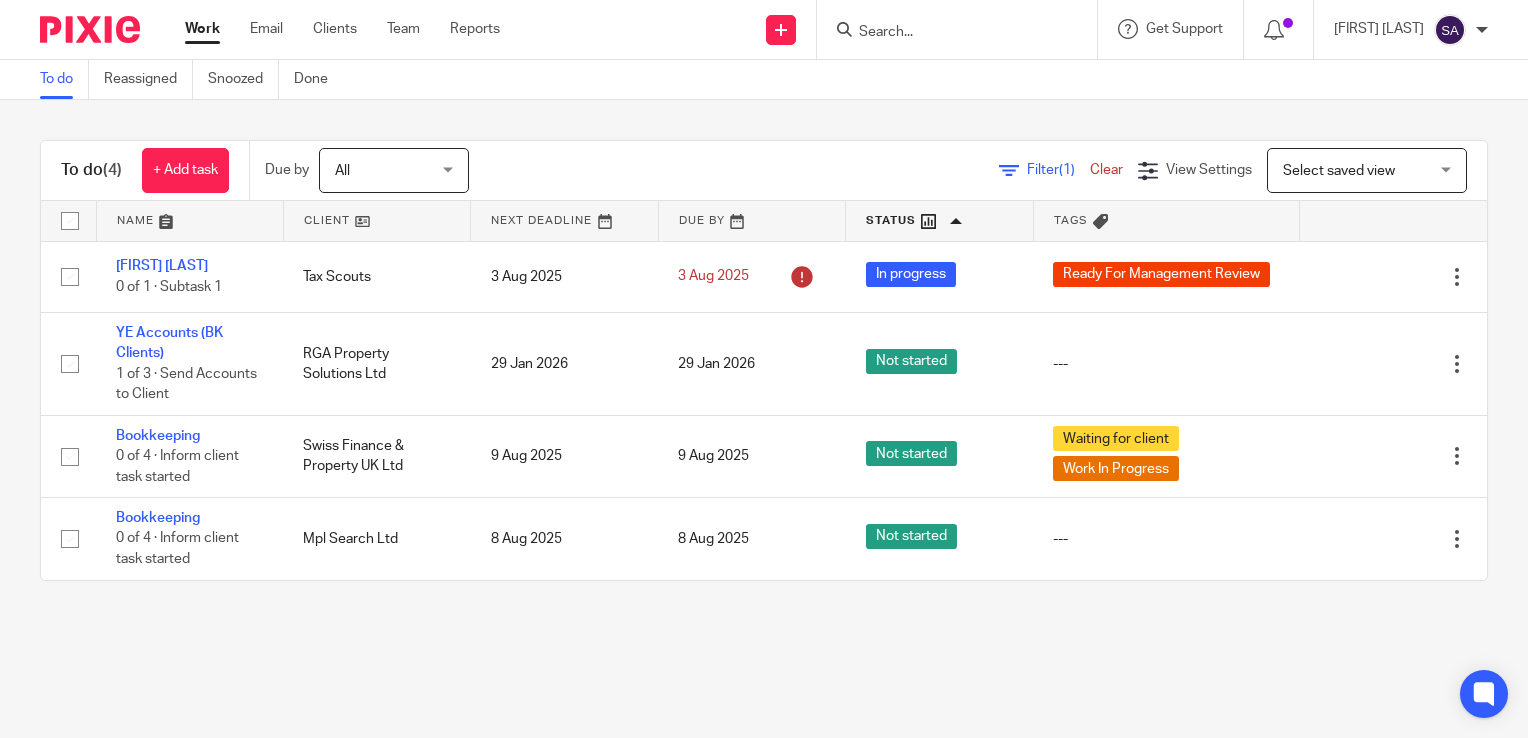 click at bounding box center [1482, 30] 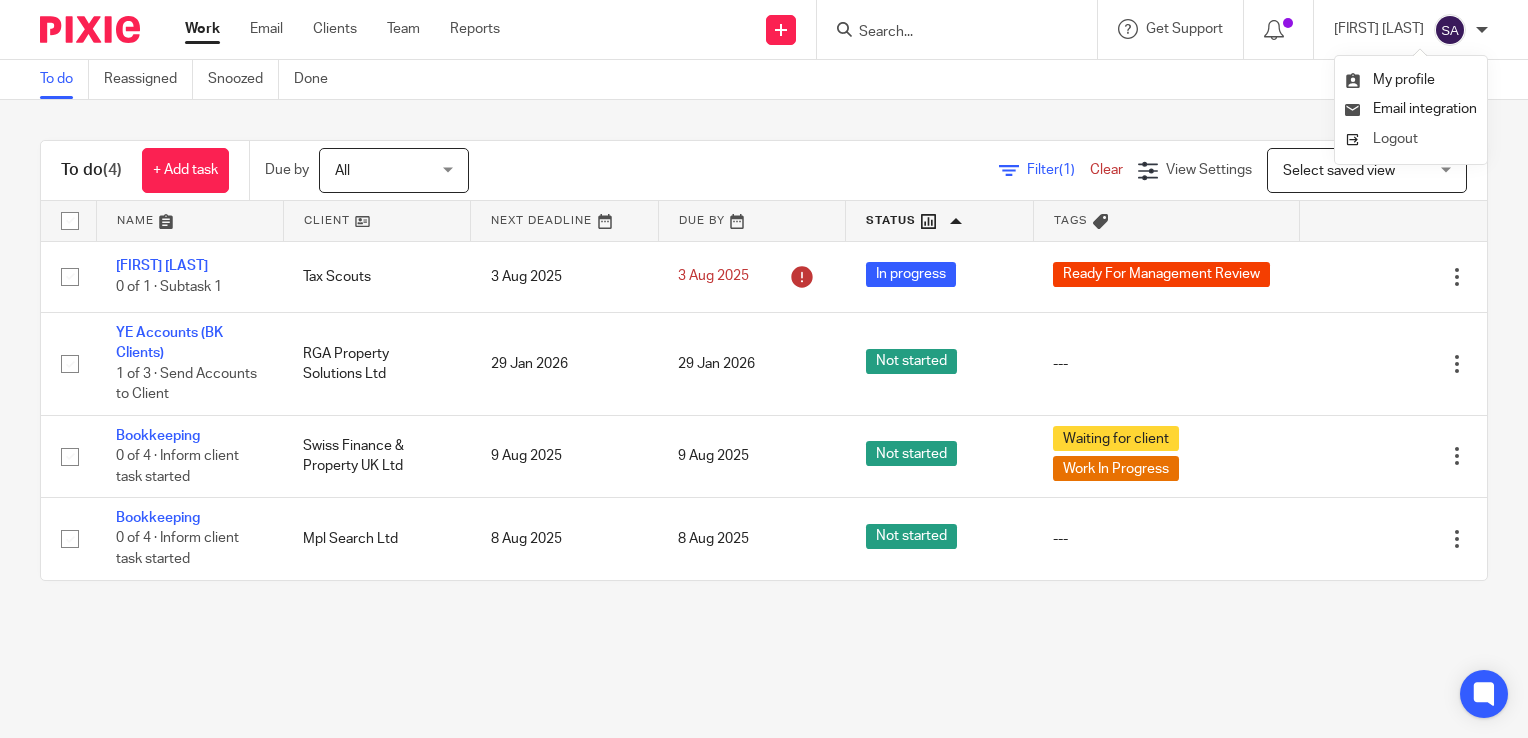 click on "Logout" at bounding box center (1411, 139) 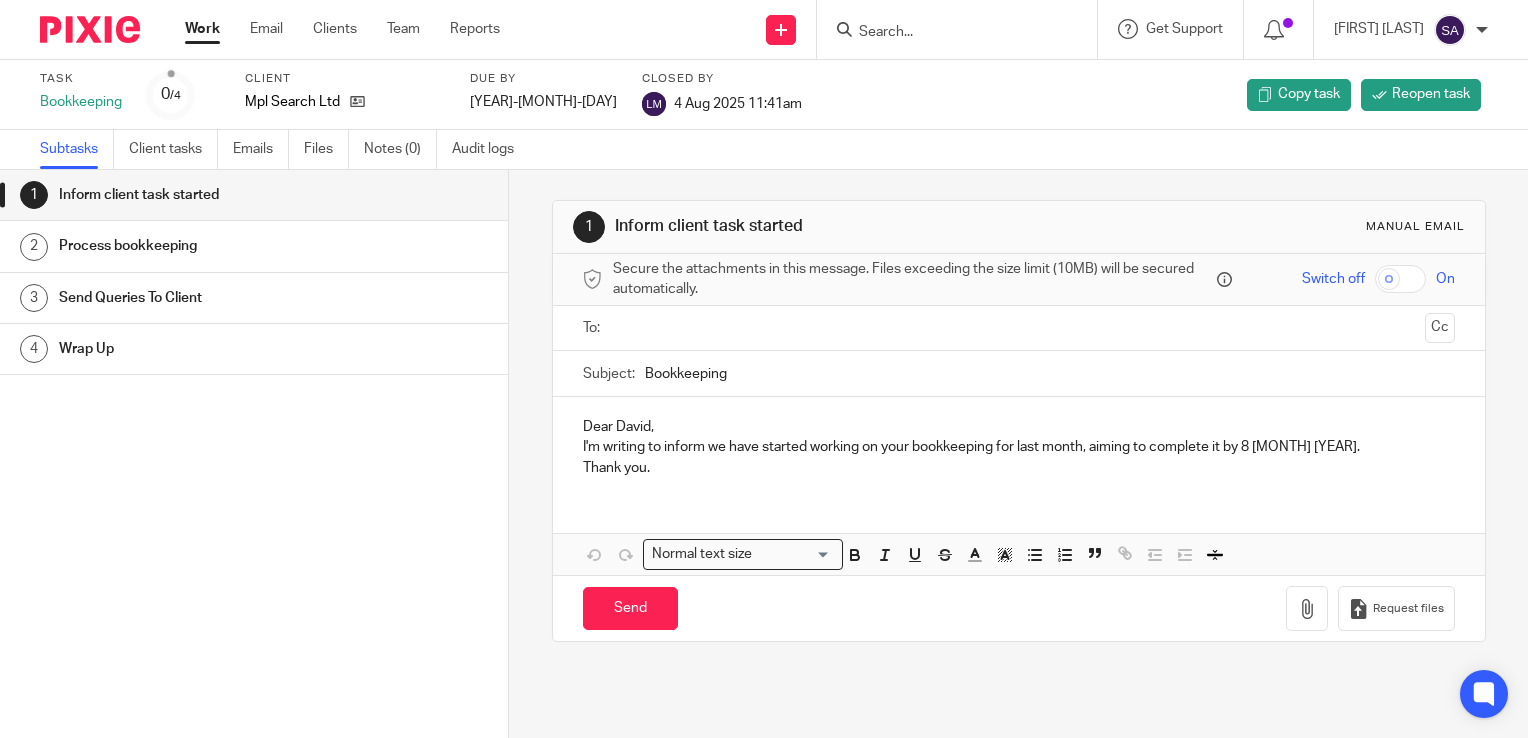 scroll, scrollTop: 0, scrollLeft: 0, axis: both 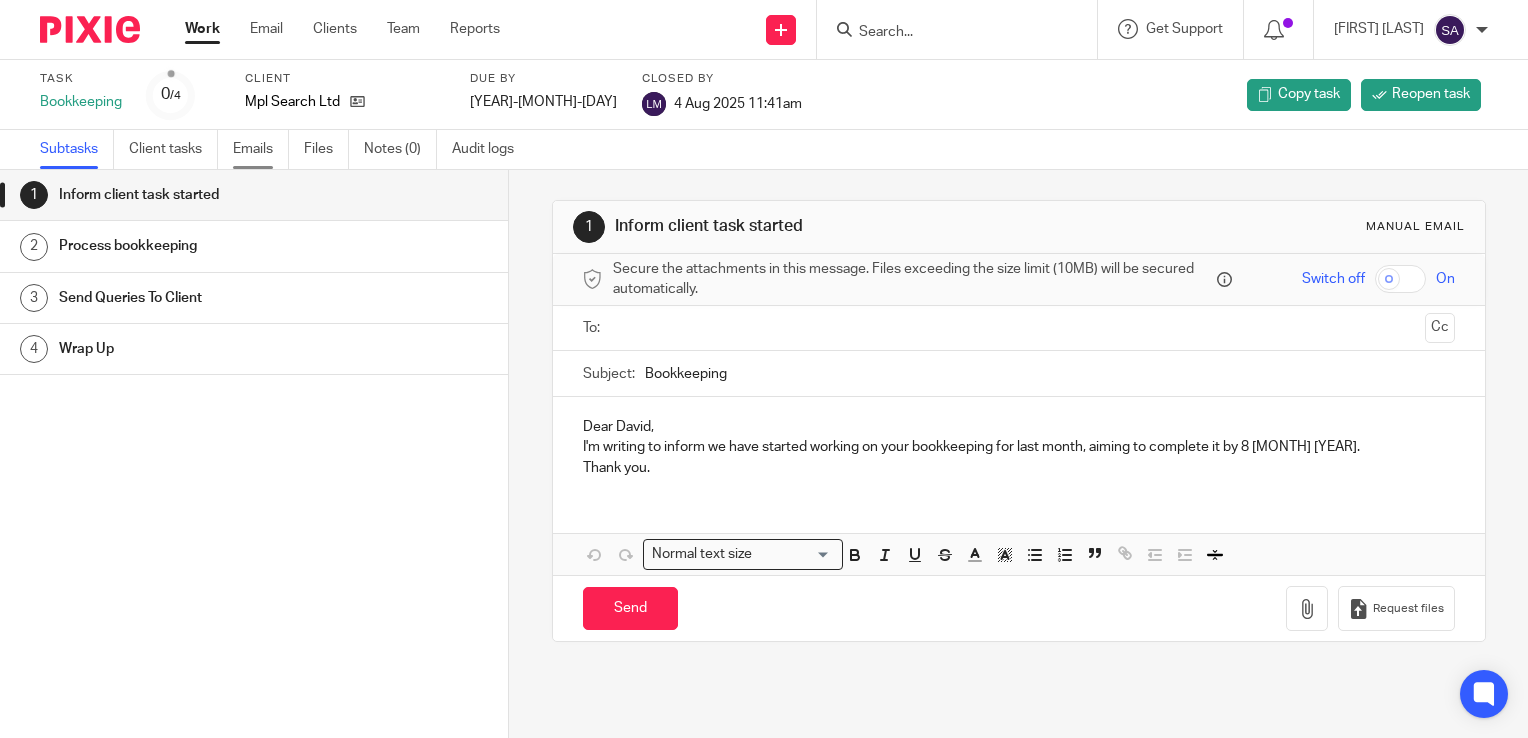 click on "Emails" at bounding box center (261, 149) 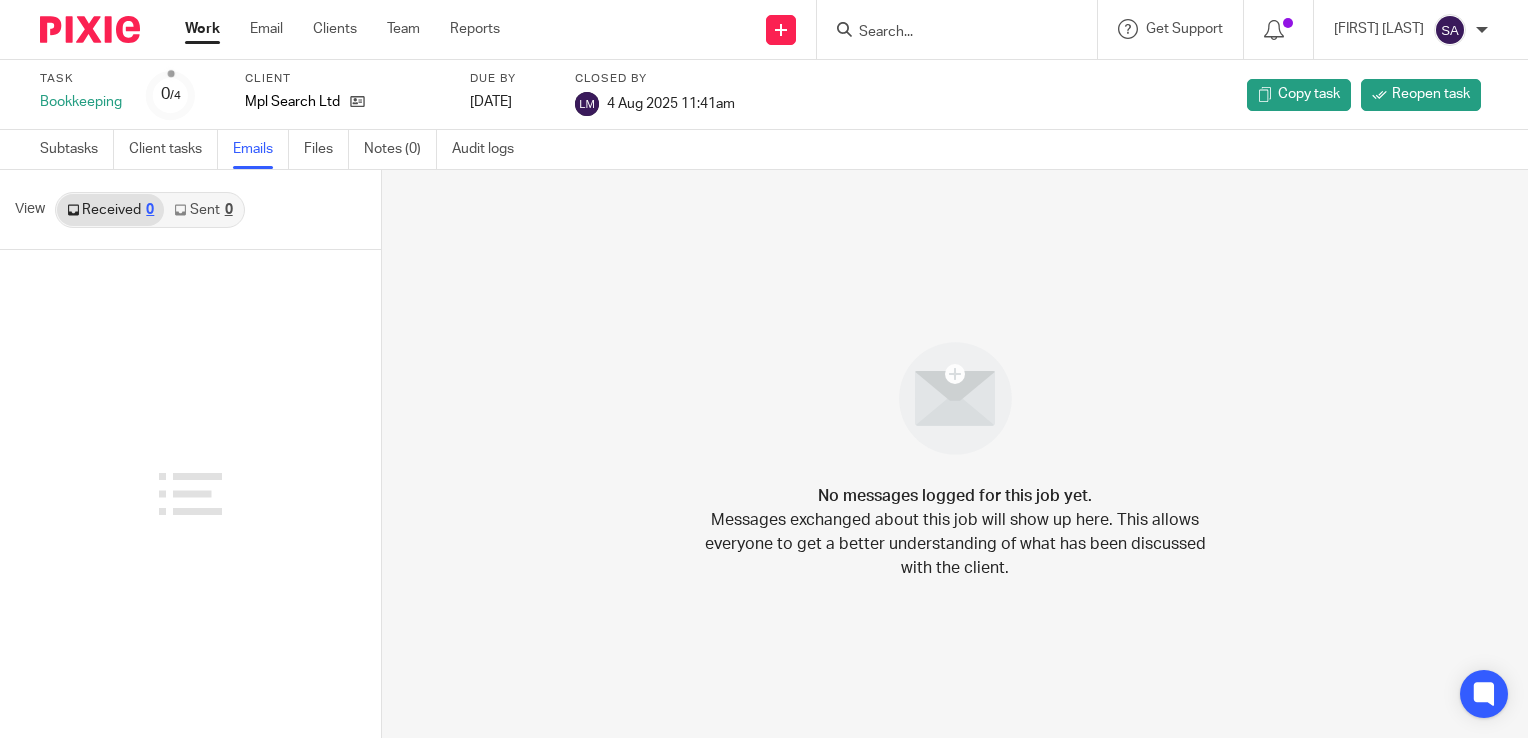 scroll, scrollTop: 0, scrollLeft: 0, axis: both 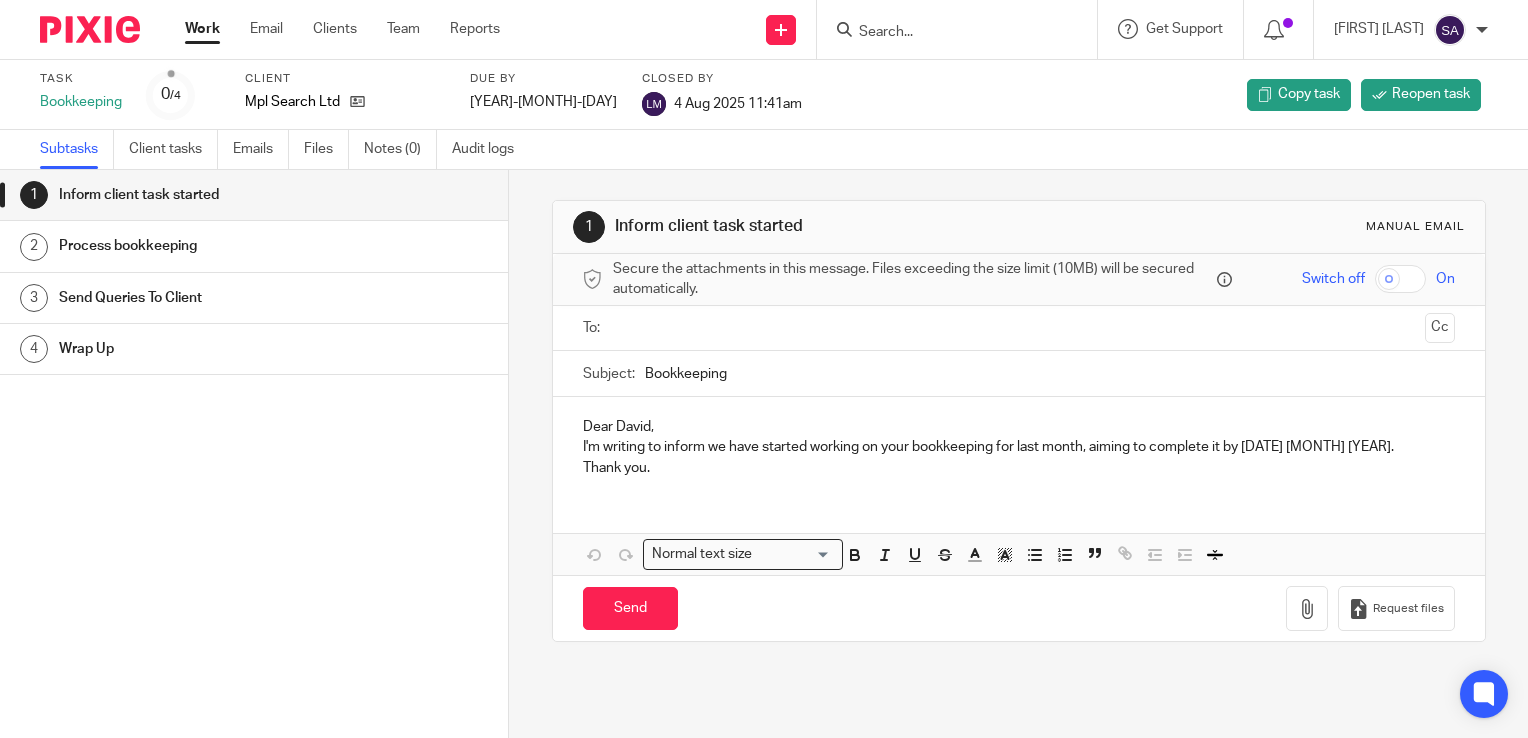 click on "Subtasks" at bounding box center (77, 149) 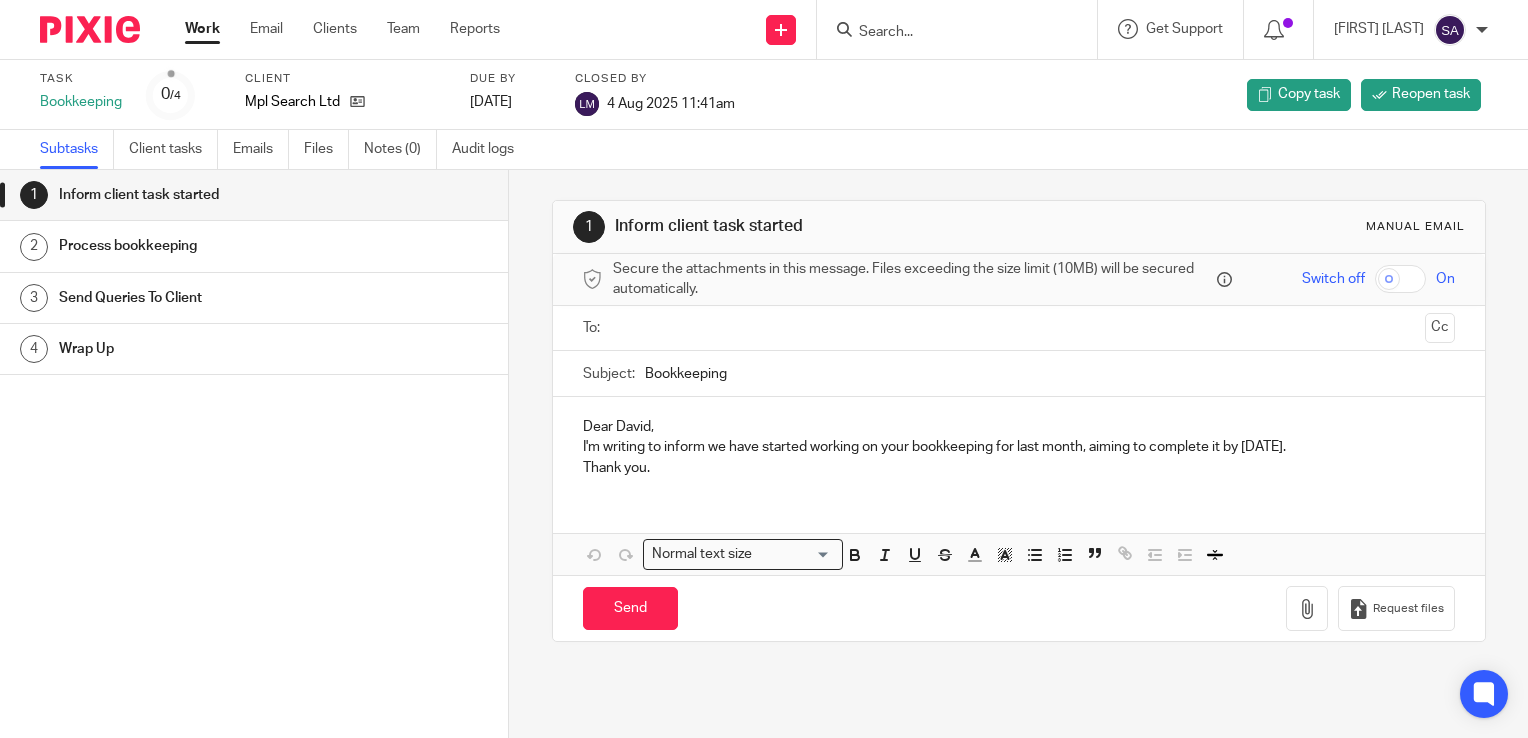 scroll, scrollTop: 0, scrollLeft: 0, axis: both 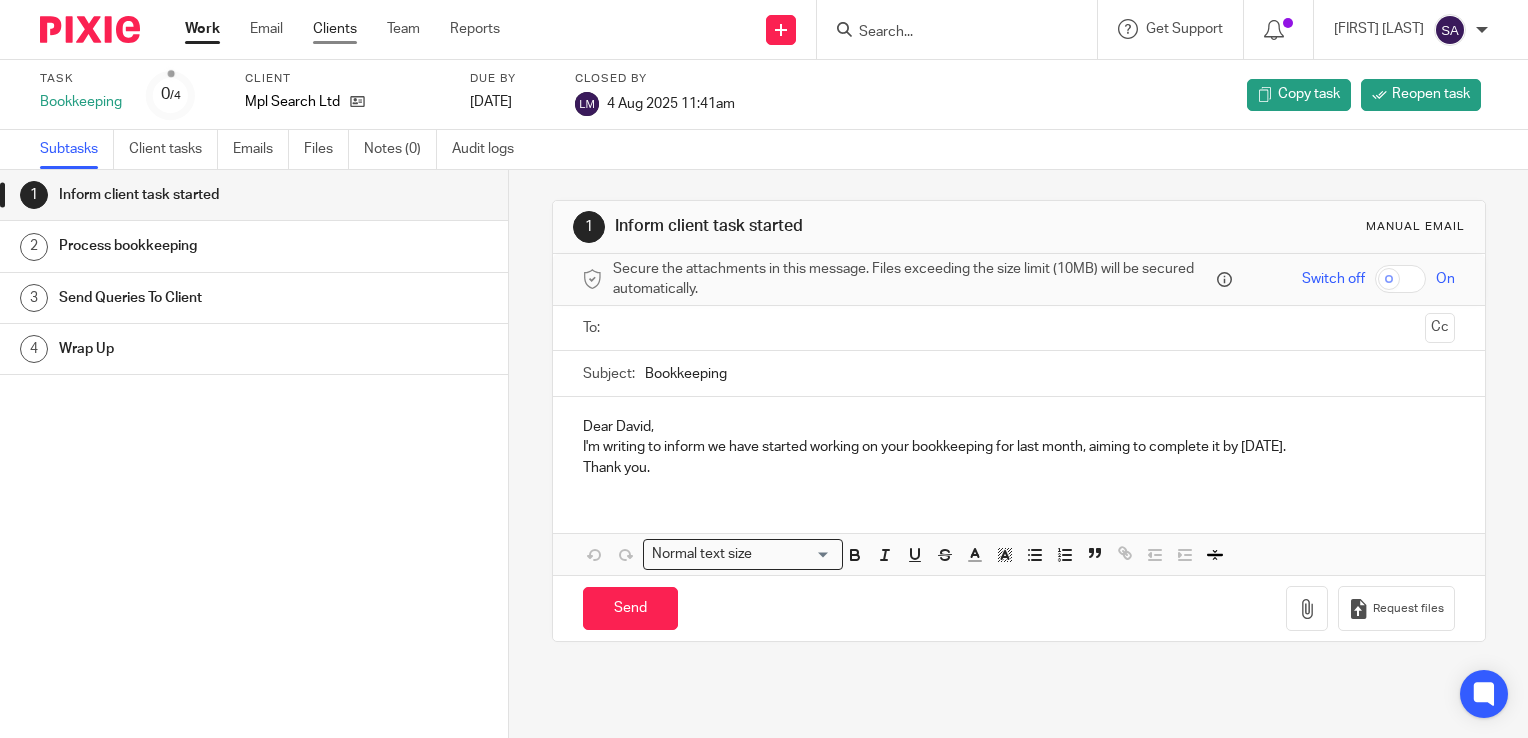 click on "Clients" at bounding box center [335, 29] 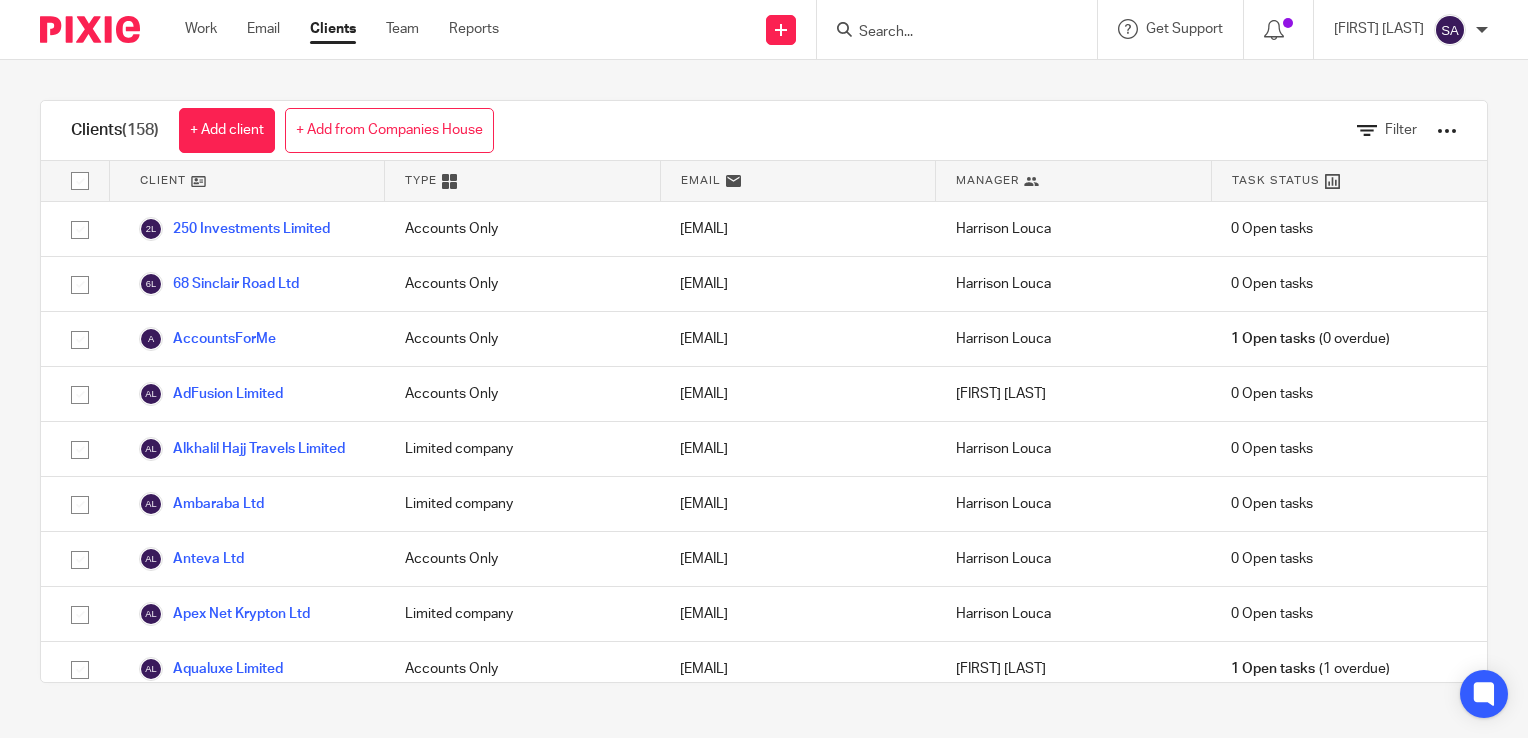 scroll, scrollTop: 0, scrollLeft: 0, axis: both 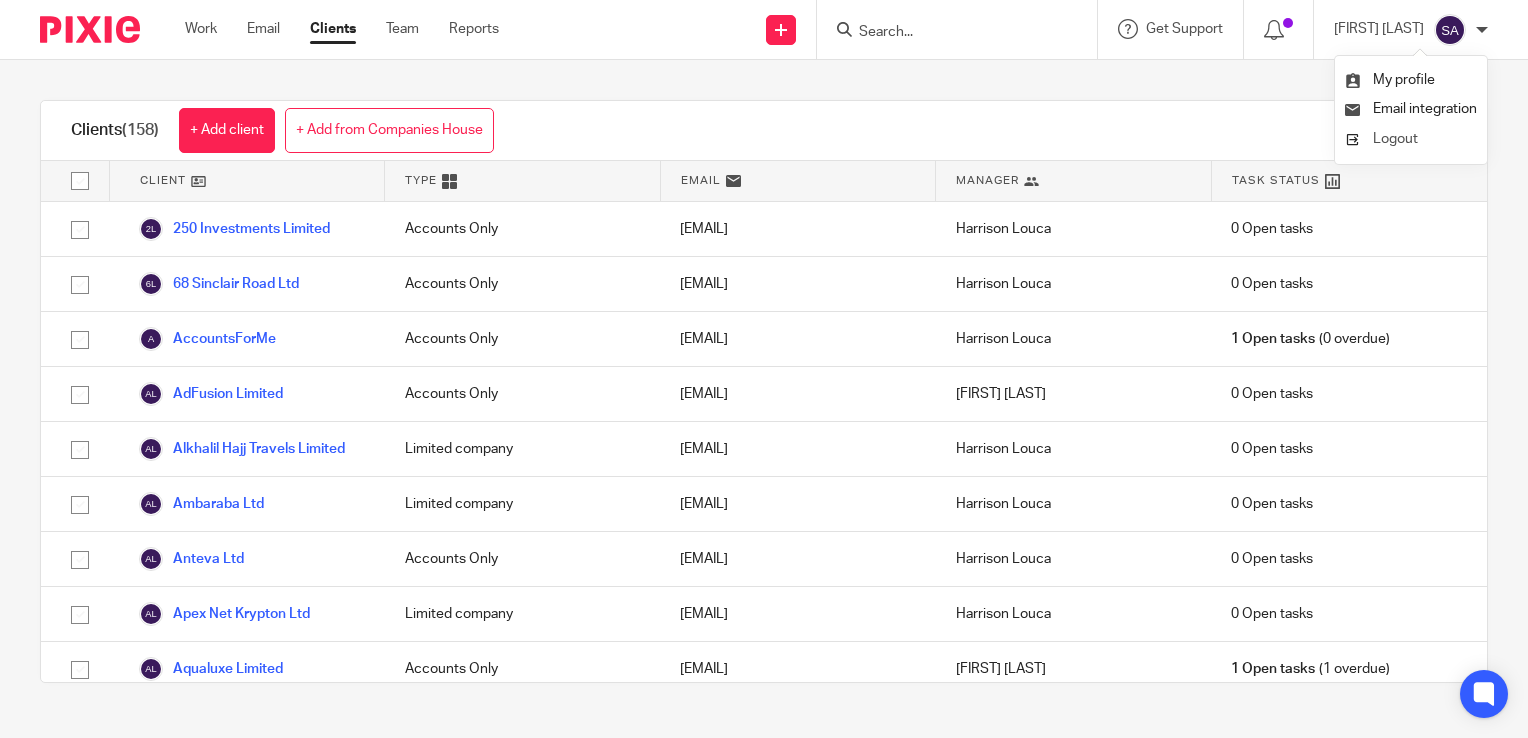 click on "Logout" at bounding box center [1395, 139] 